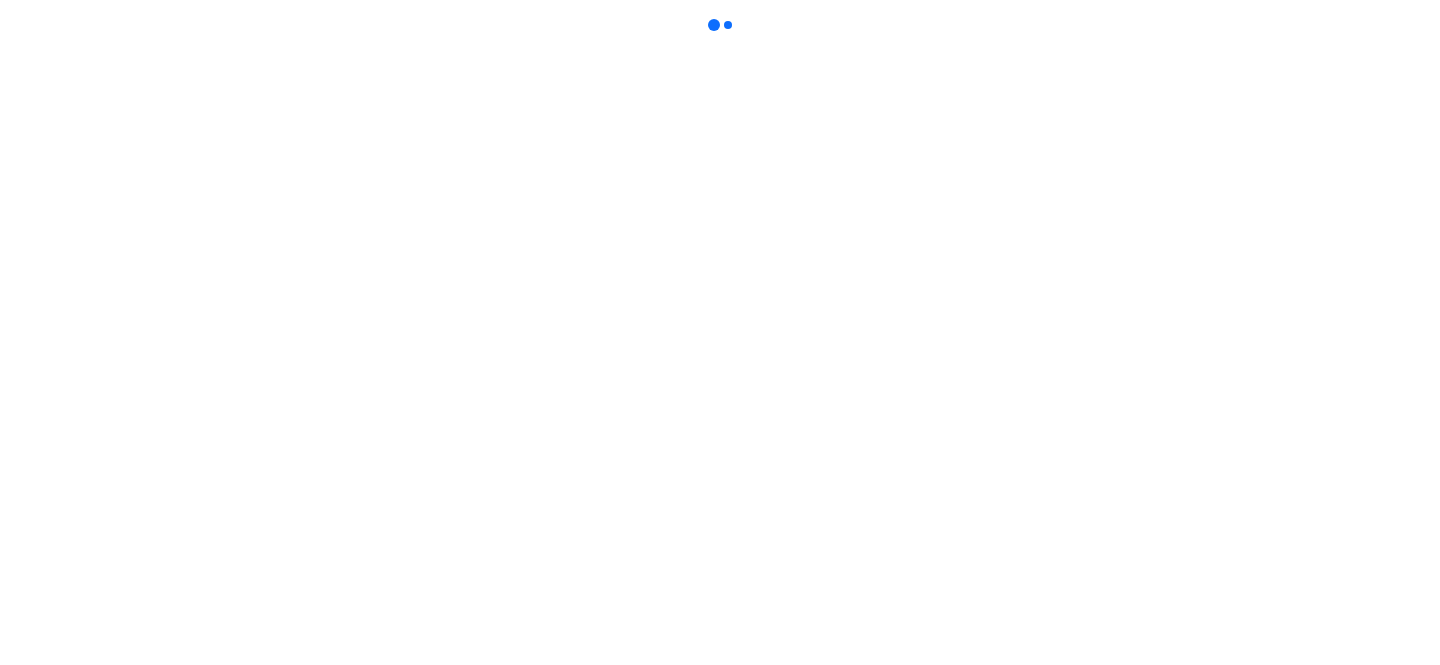 scroll, scrollTop: 0, scrollLeft: 0, axis: both 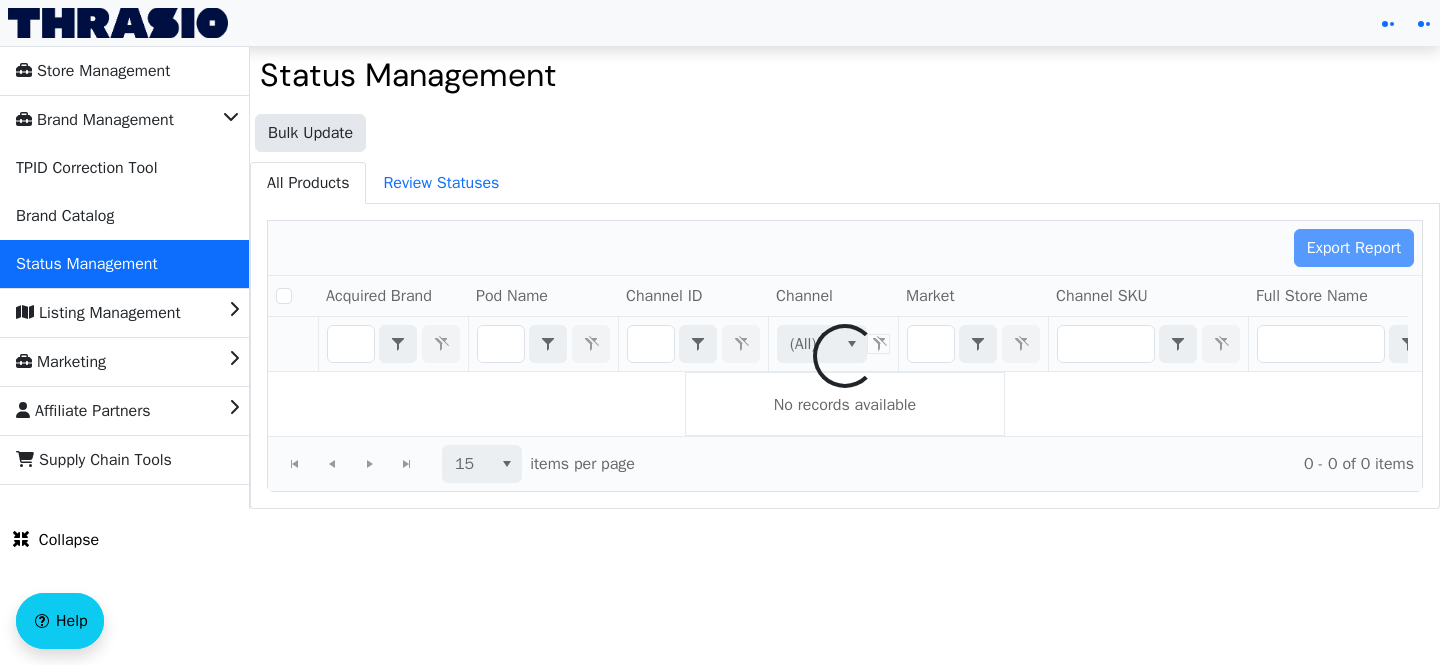 checkbox on "false" 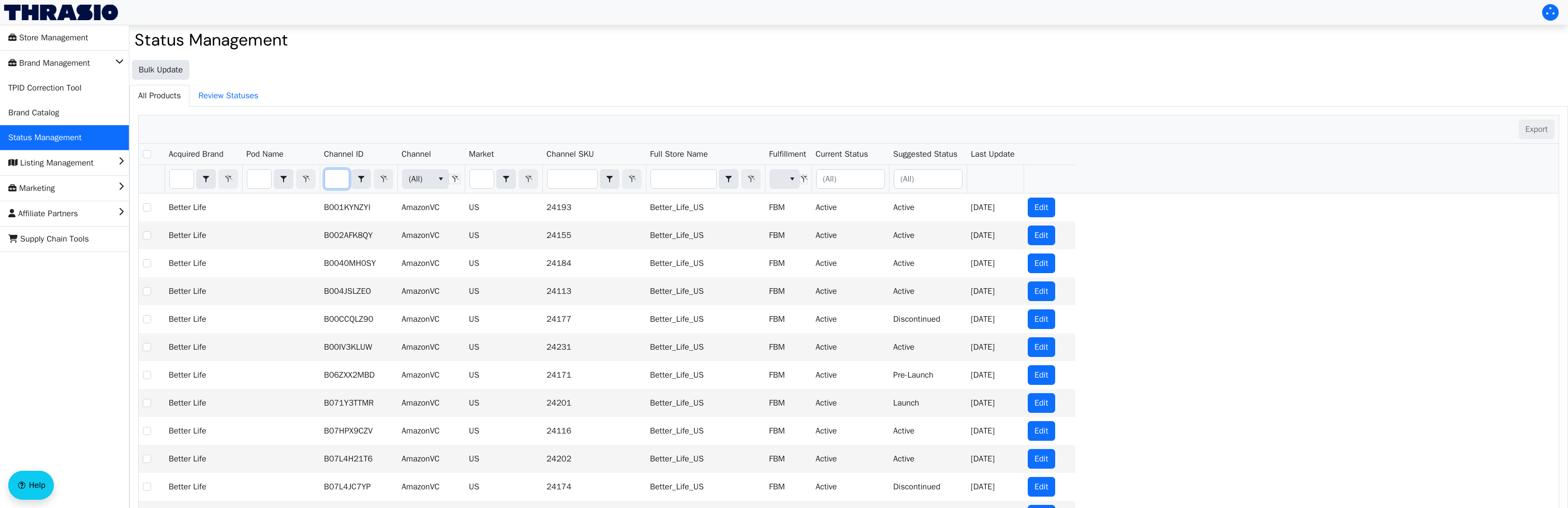click at bounding box center (337, 179) 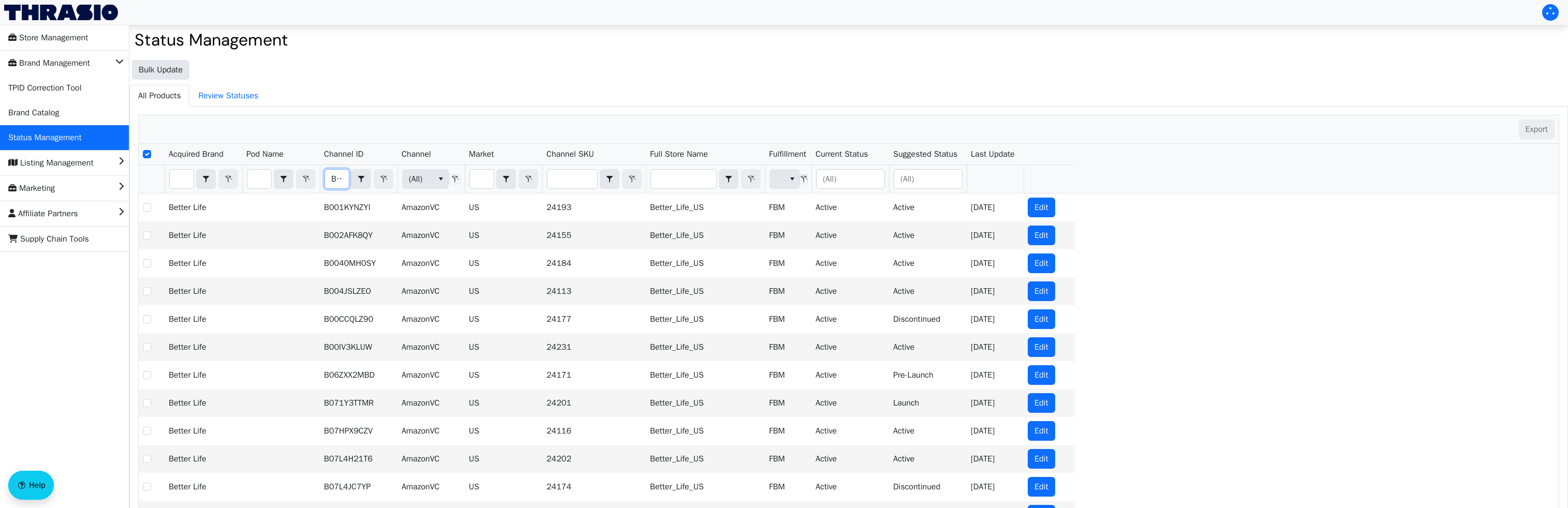 scroll, scrollTop: 0, scrollLeft: 38, axis: horizontal 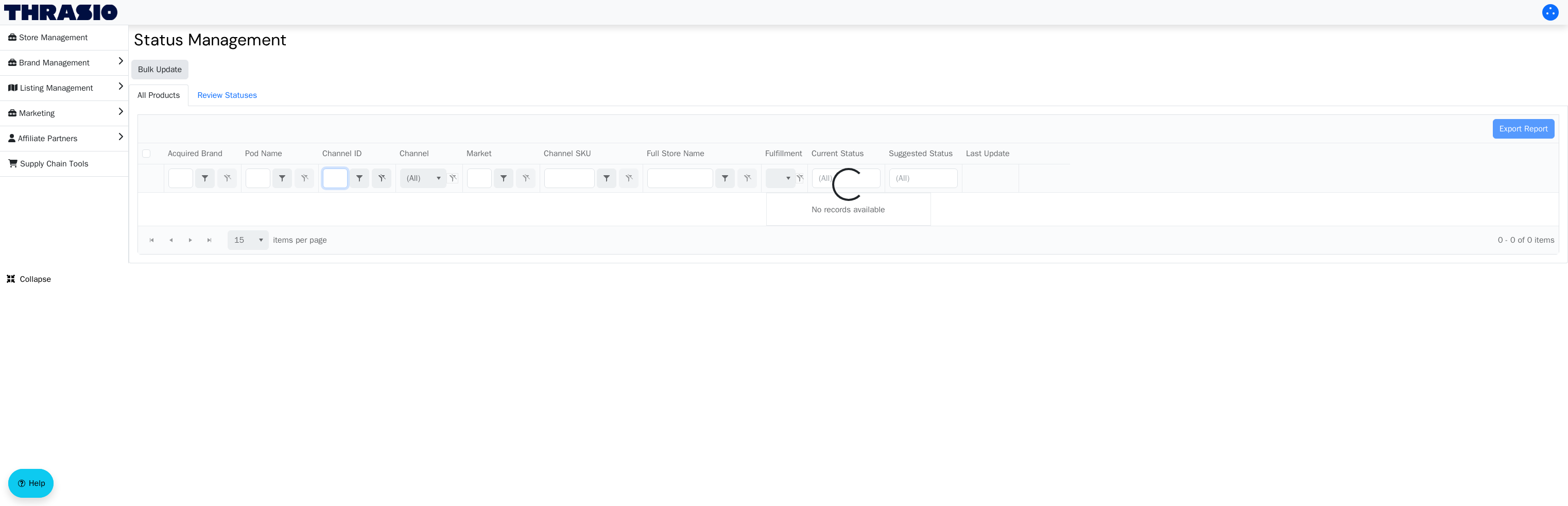 checkbox on "false" 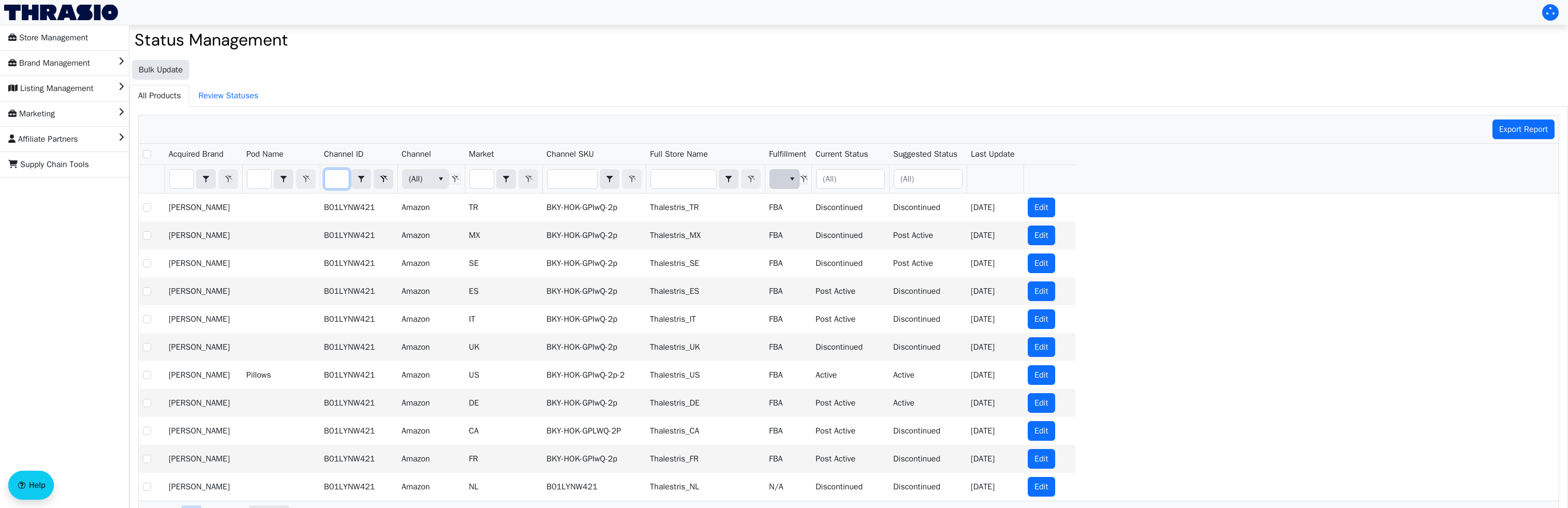 type on "B01LYNW421" 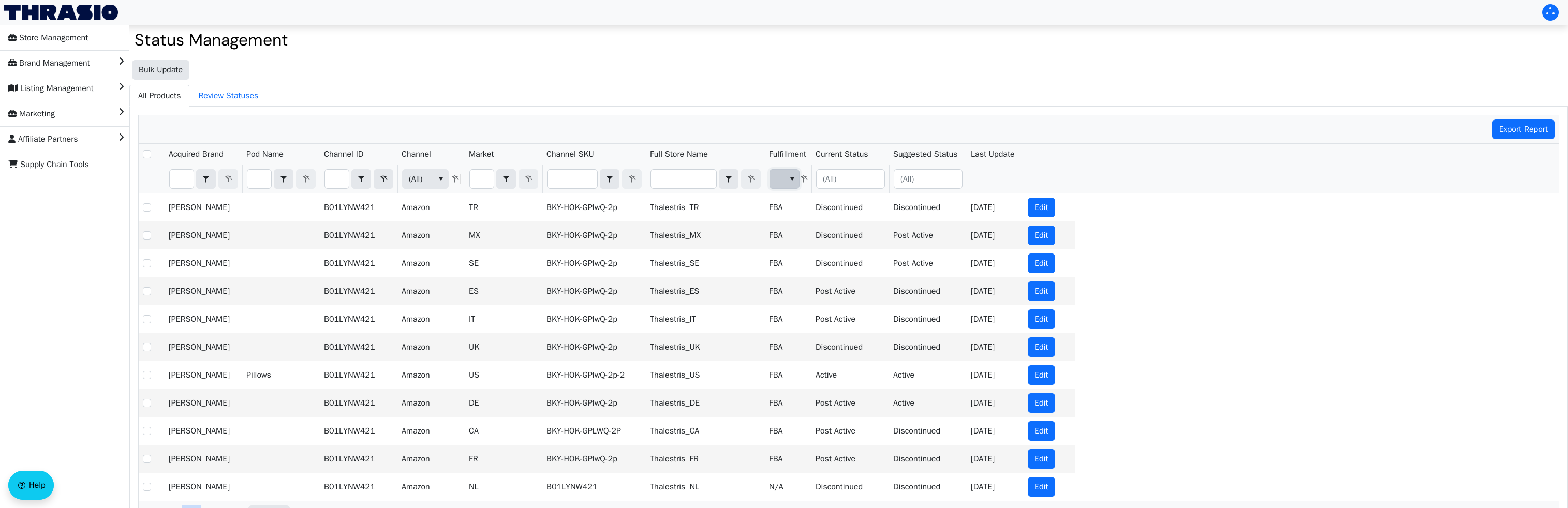 click on "(All)" at bounding box center [776, 179] 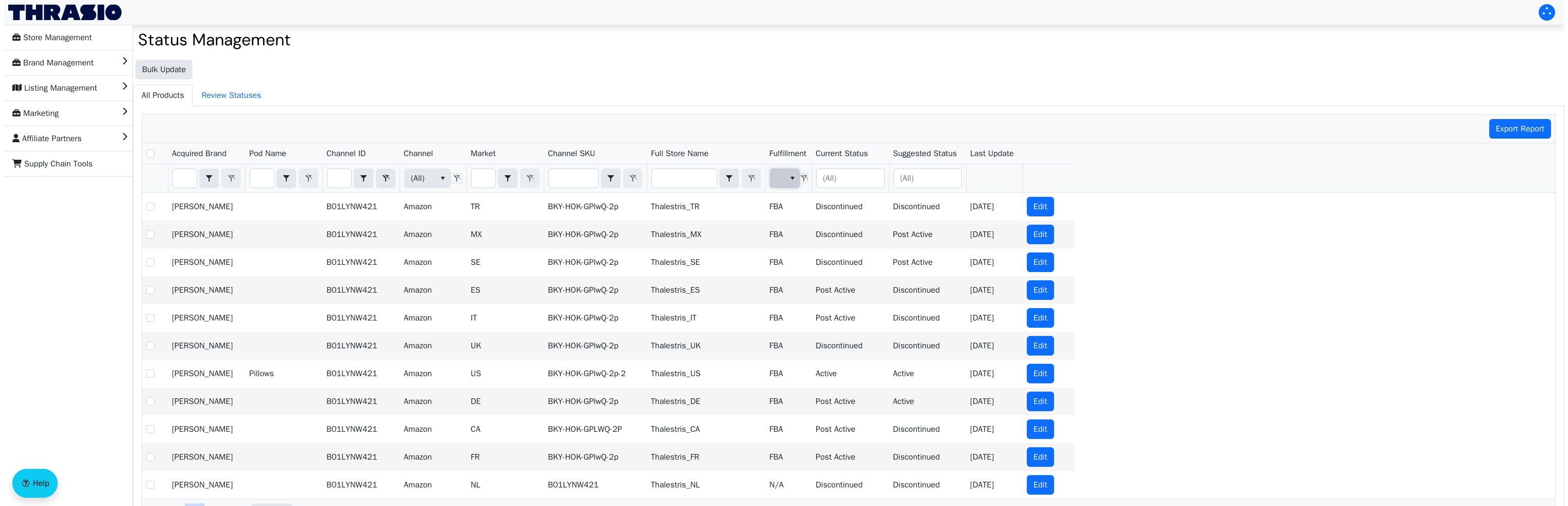 scroll, scrollTop: 0, scrollLeft: 0, axis: both 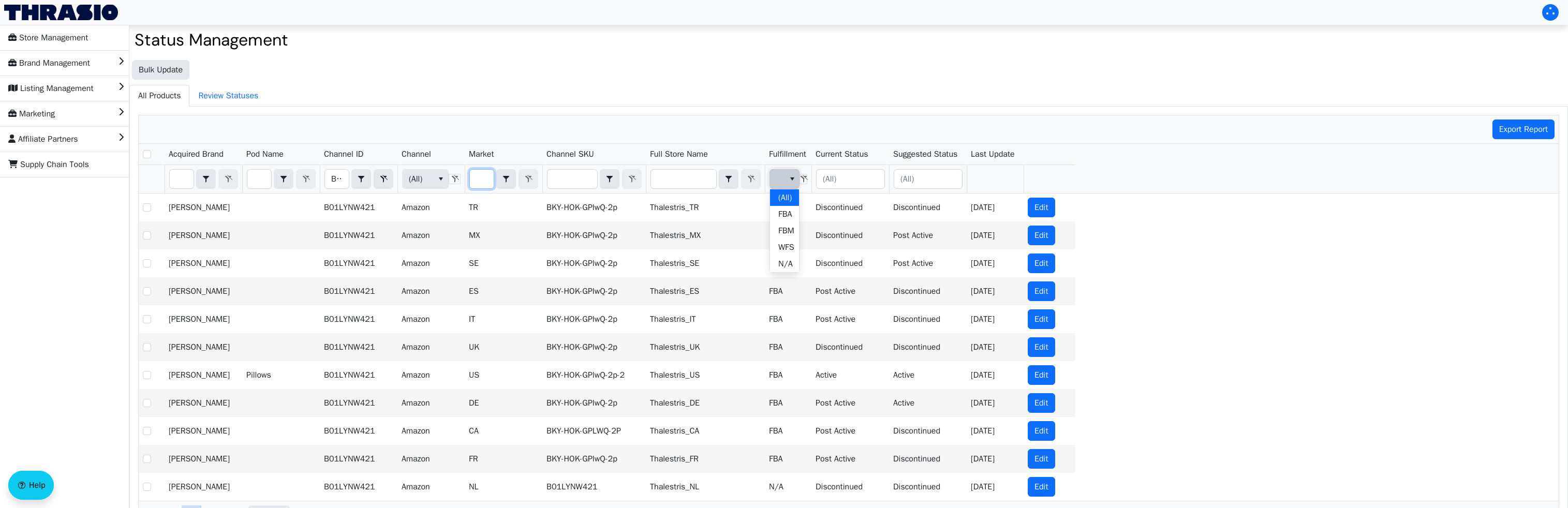 click at bounding box center (482, 179) 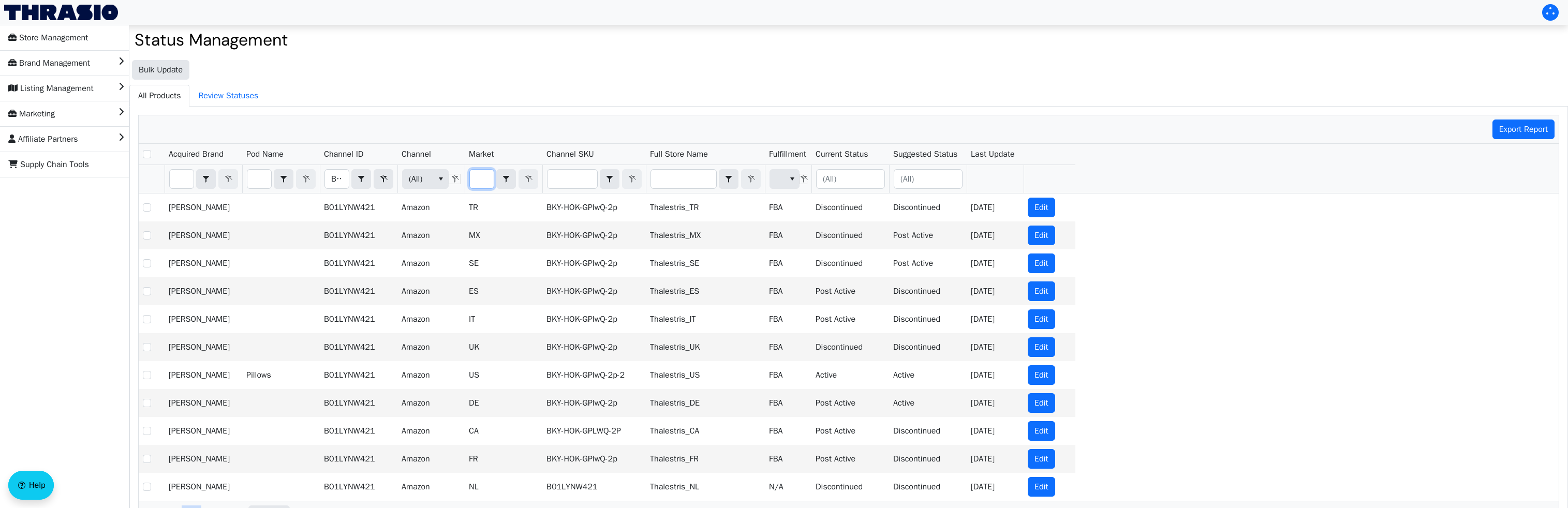 type on "u" 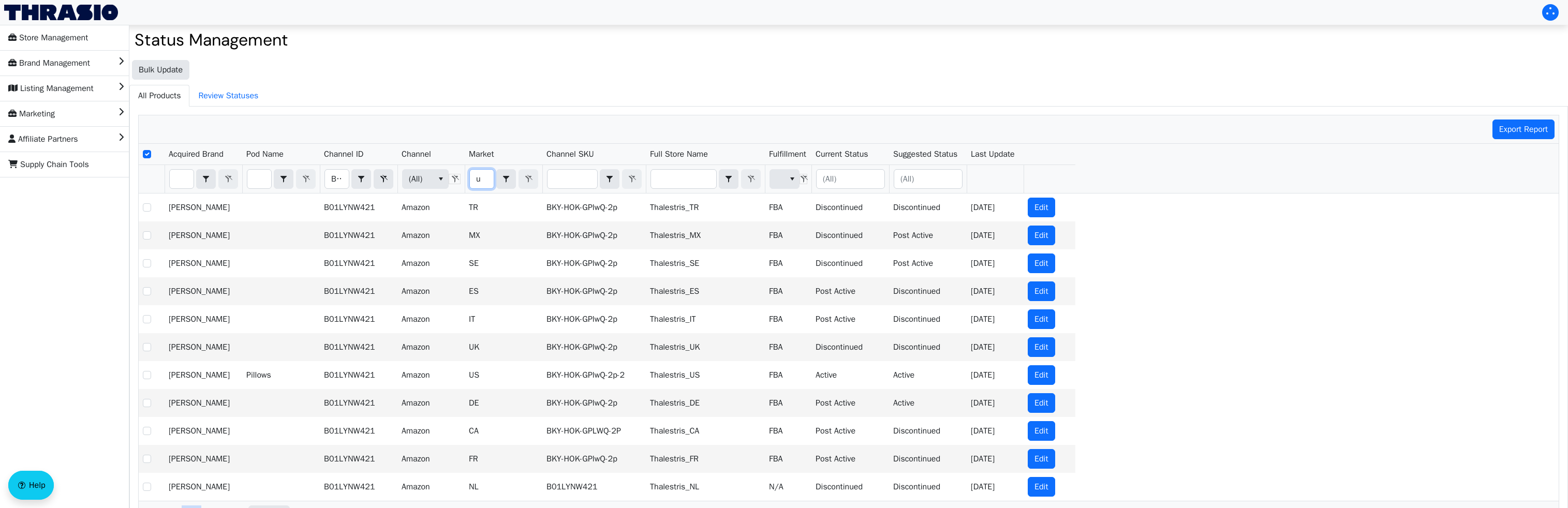 checkbox on "true" 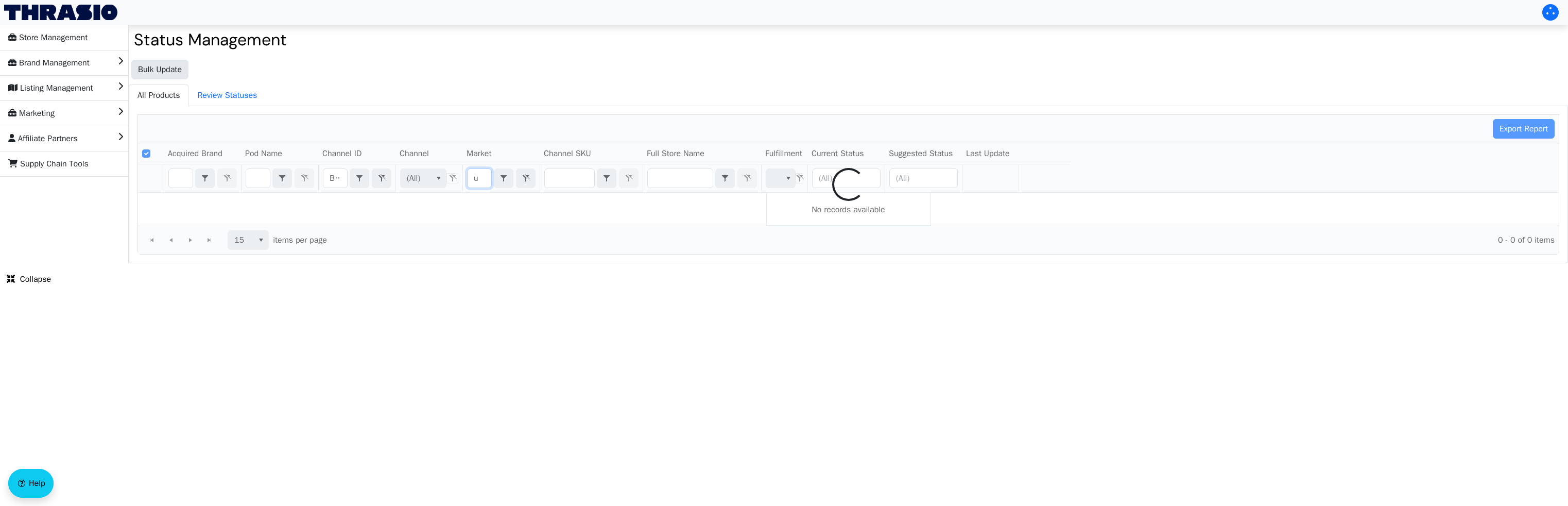 type on "us" 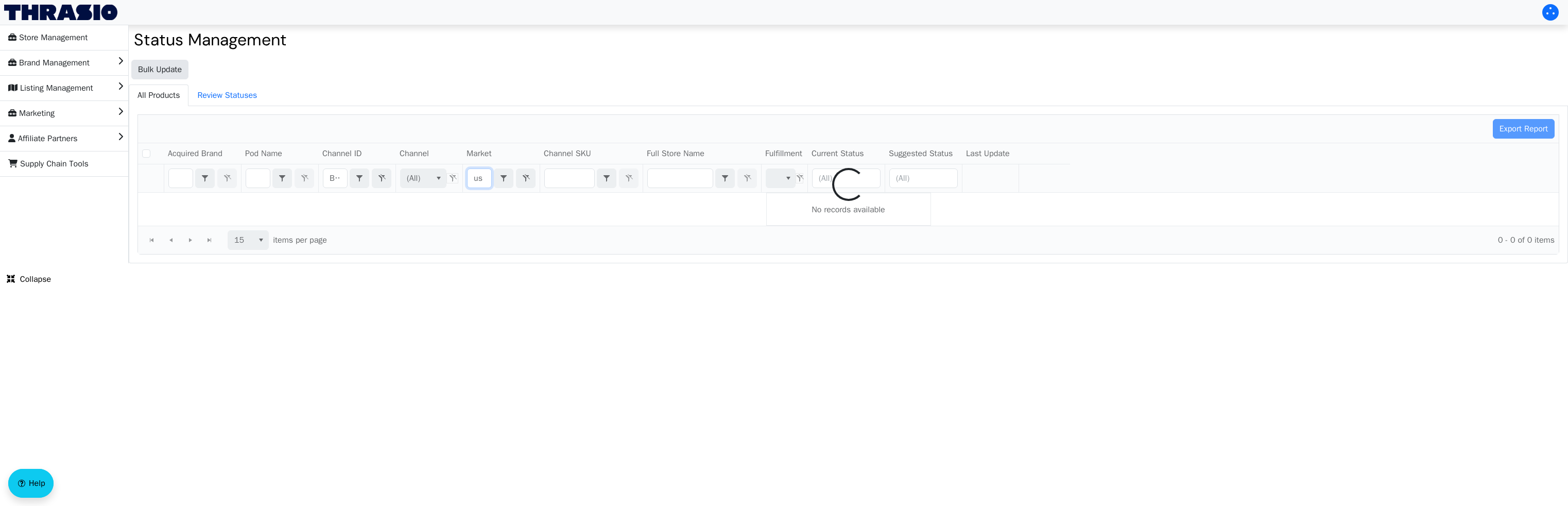 checkbox on "false" 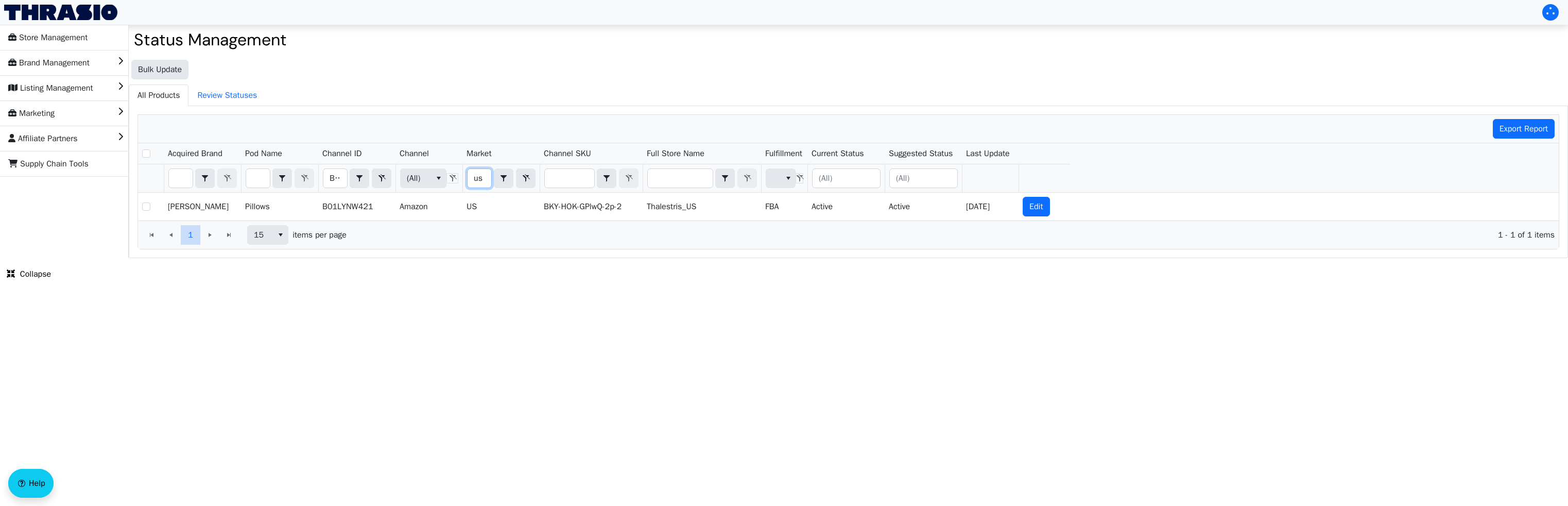 type on "us" 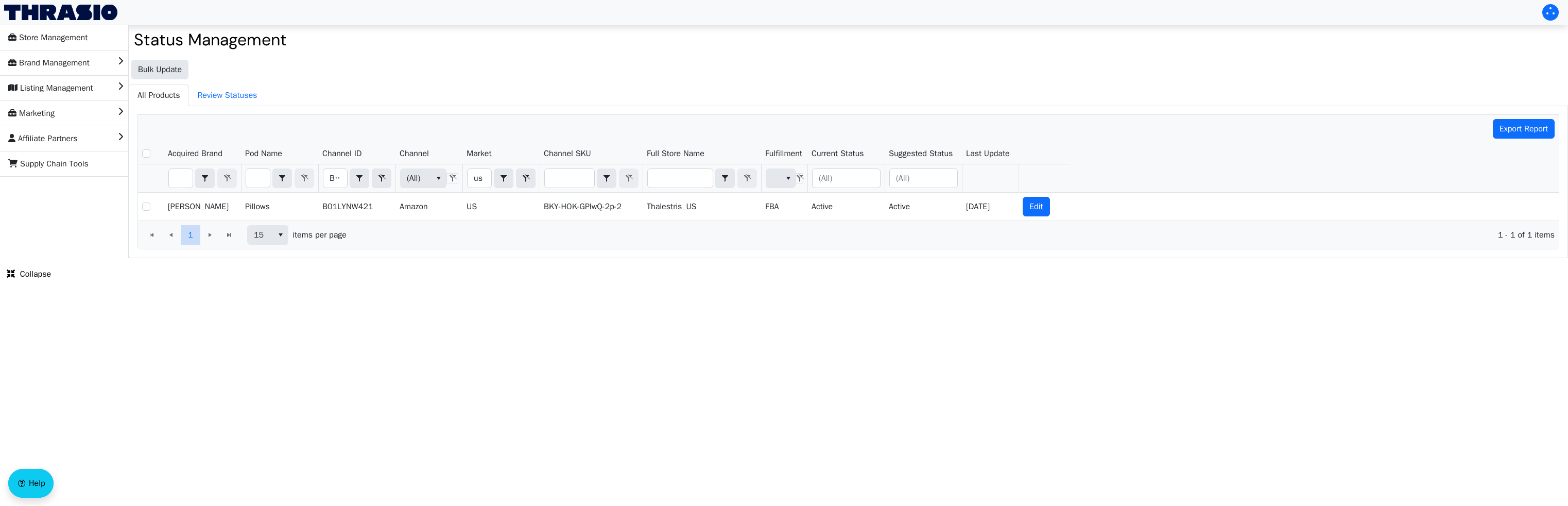 click on "Store Management Brand Management Listing Management Marketing Affiliate Partners Supply Chain Tools Status Management Bulk Update All Products Review Statuses Export Report Acquired Brand Pod Name Channel ID Channel Market Channel SKU Full Store Name Fulfillment Current Status Suggested Status Last Update     B01LYNW421 Contains   (All) us Contains       (All) [PERSON_NAME] Pillows B01LYNW421 Amazon US BKY-HOK-GPlwQ-2p-2 Thalestris_US FBA Active Active [DATE] Edit 1 1 15 items per page 1 - 1 of 1 items     Collapse Help Thrasio Tools" at bounding box center (784, 129) 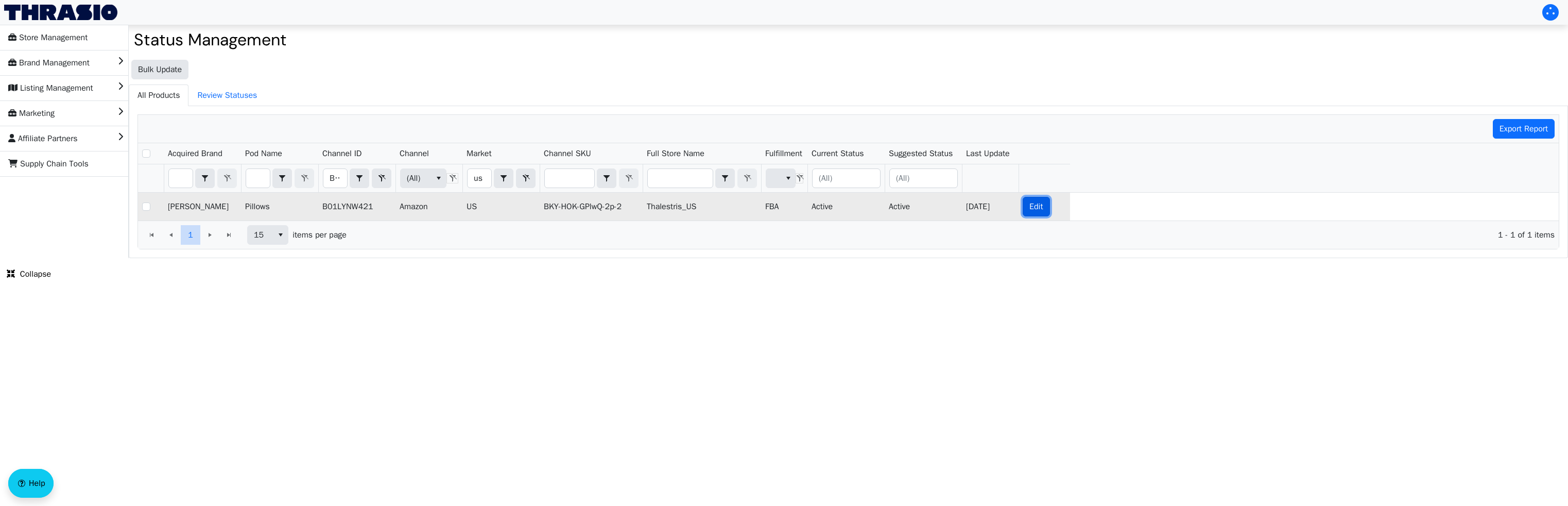 click on "Edit" at bounding box center [1036, 207] 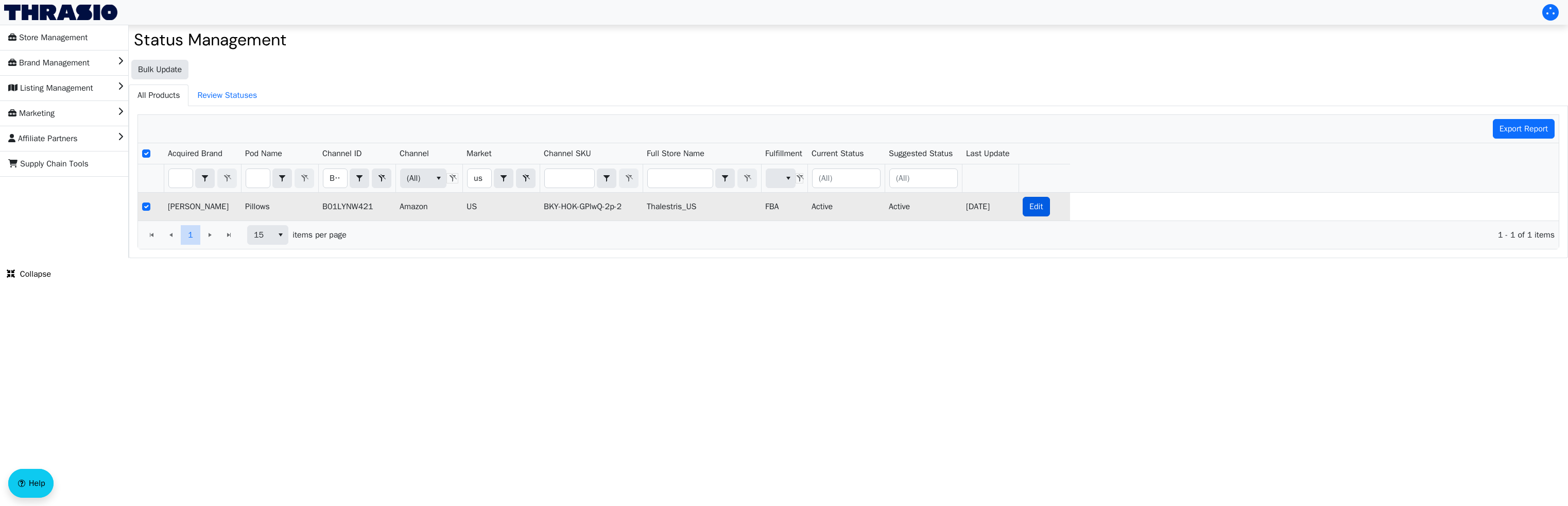 checkbox on "true" 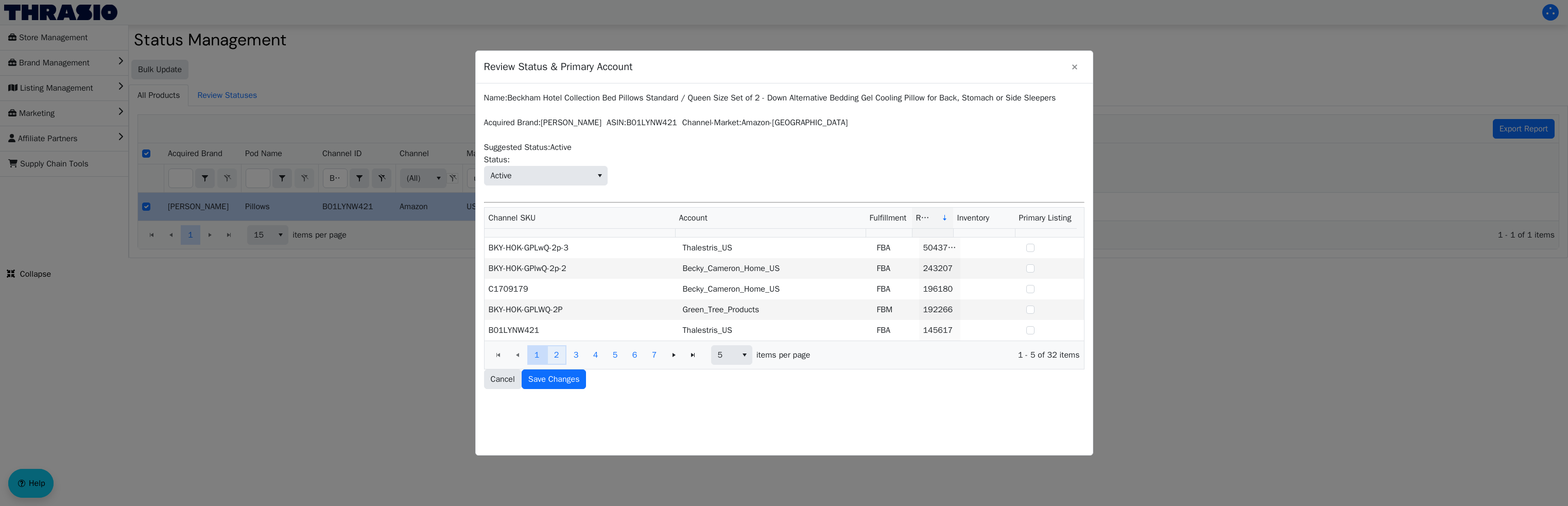 click on "2" at bounding box center [557, 355] 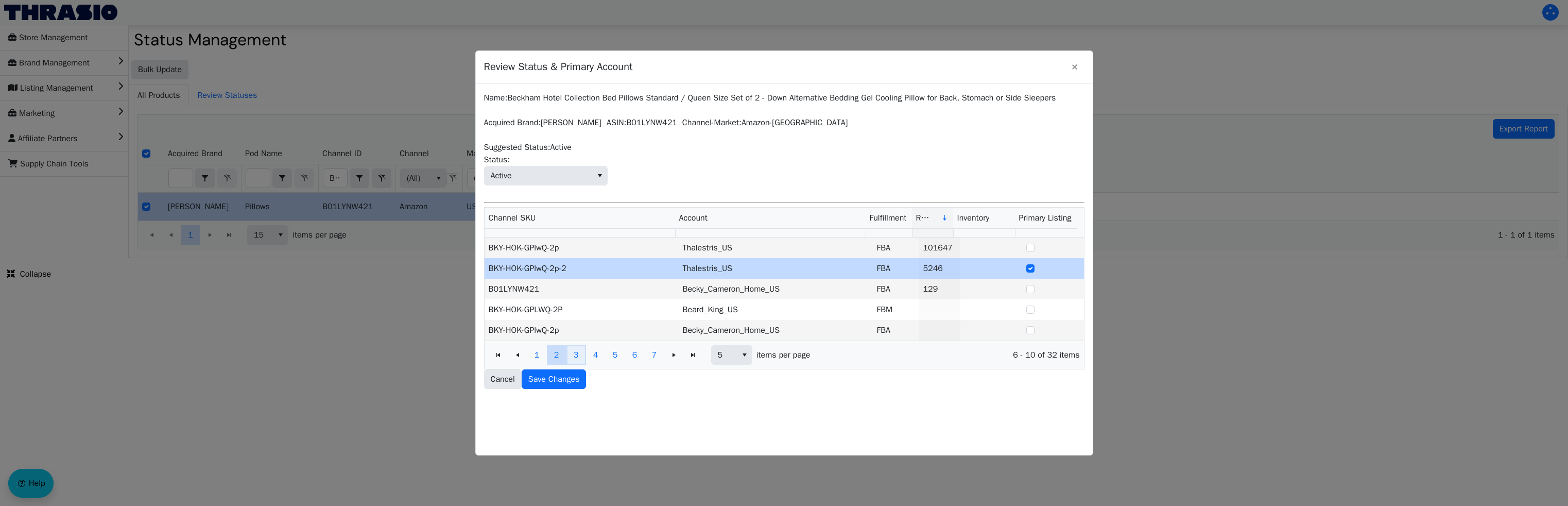 click on "3" at bounding box center (576, 355) 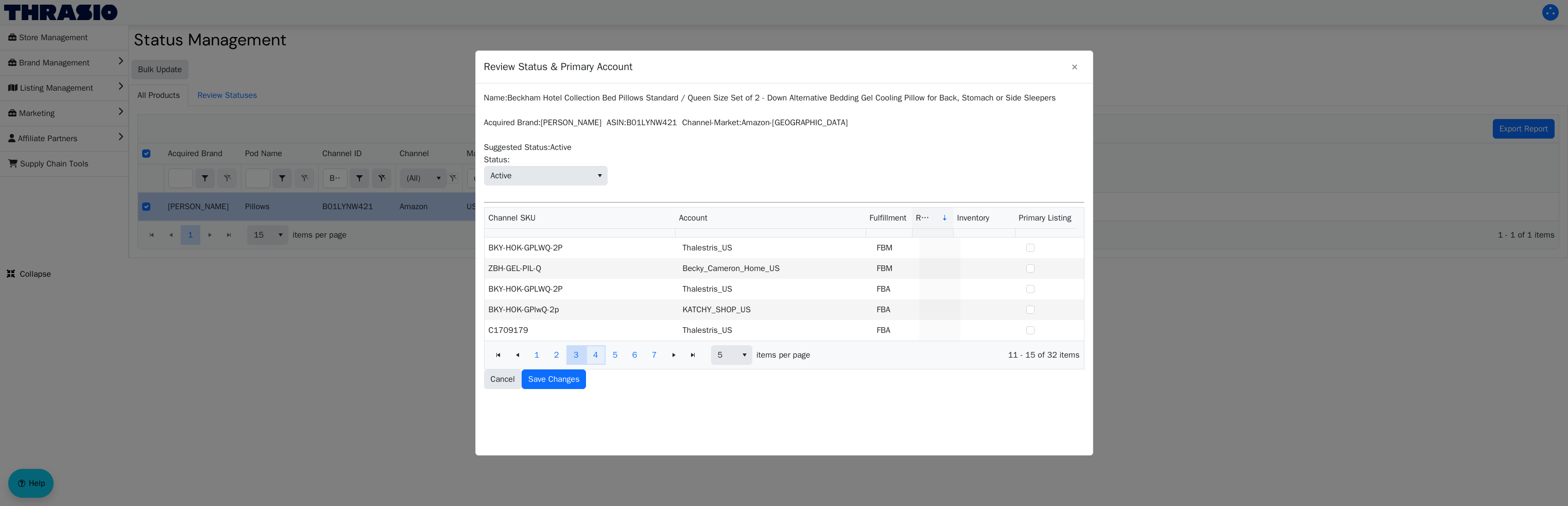 click on "4" at bounding box center [596, 355] 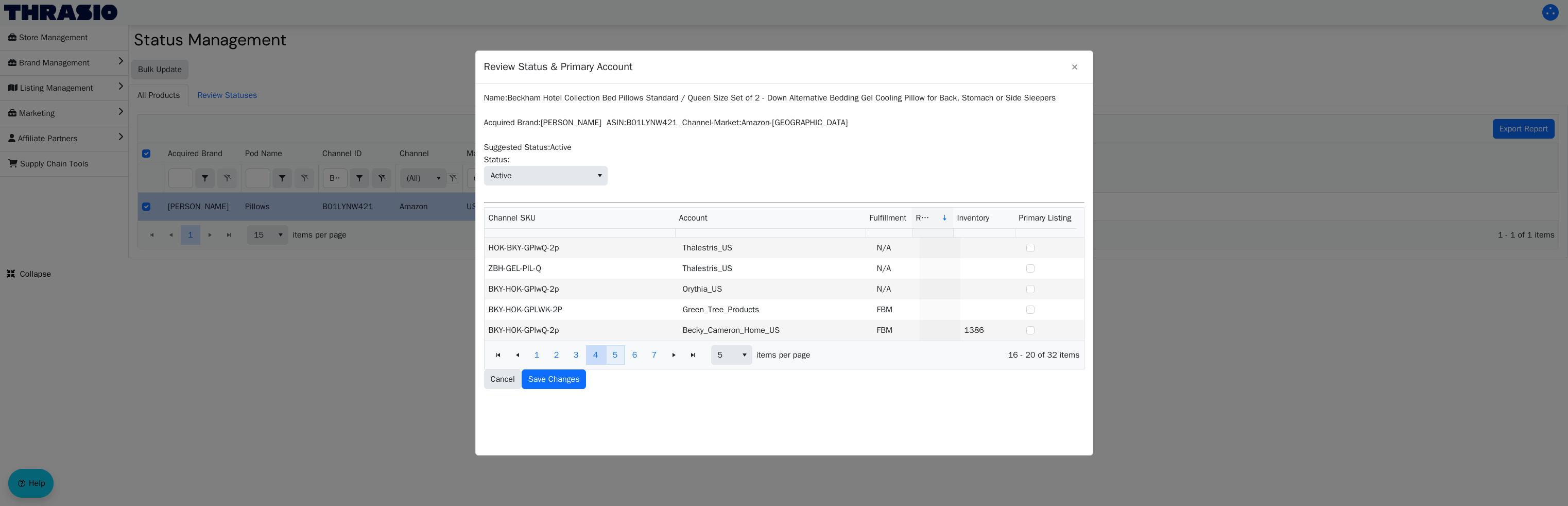 click on "5" at bounding box center (615, 355) 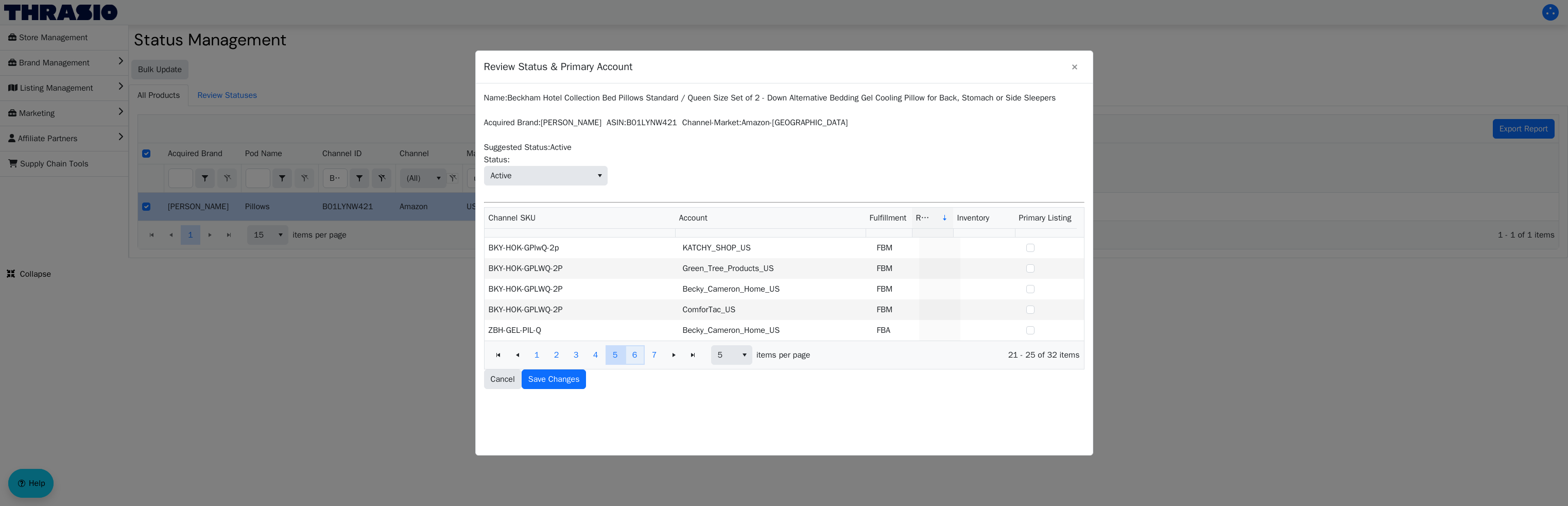 click on "6" at bounding box center [635, 355] 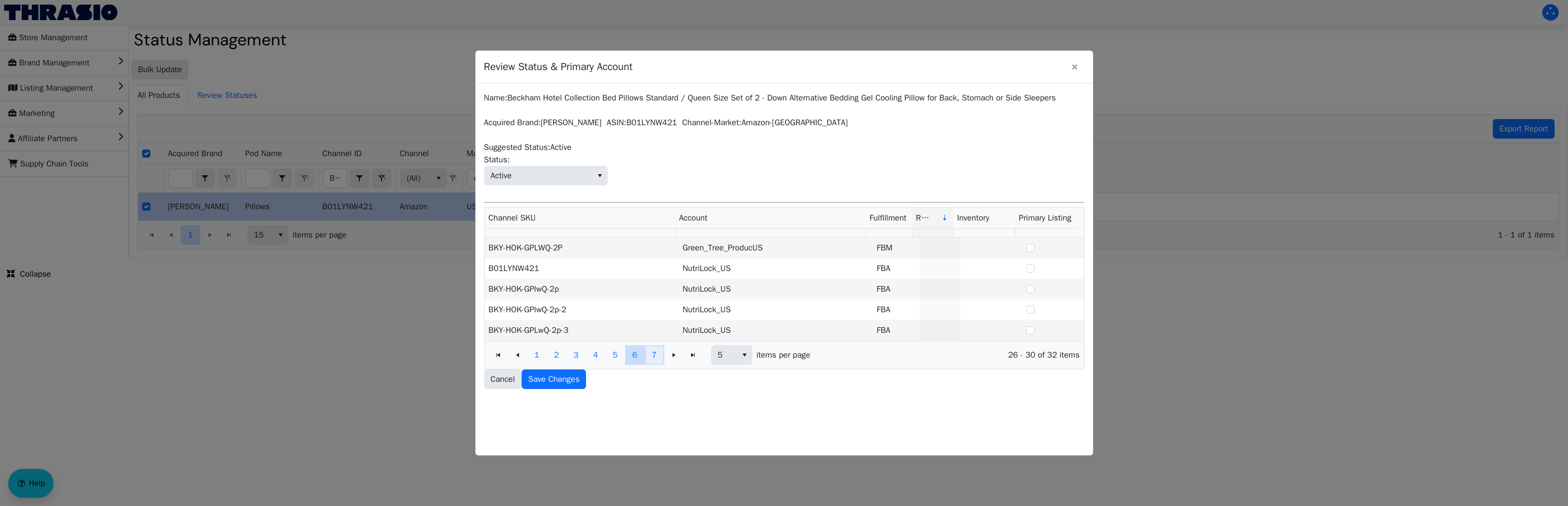 click on "7" at bounding box center [654, 355] 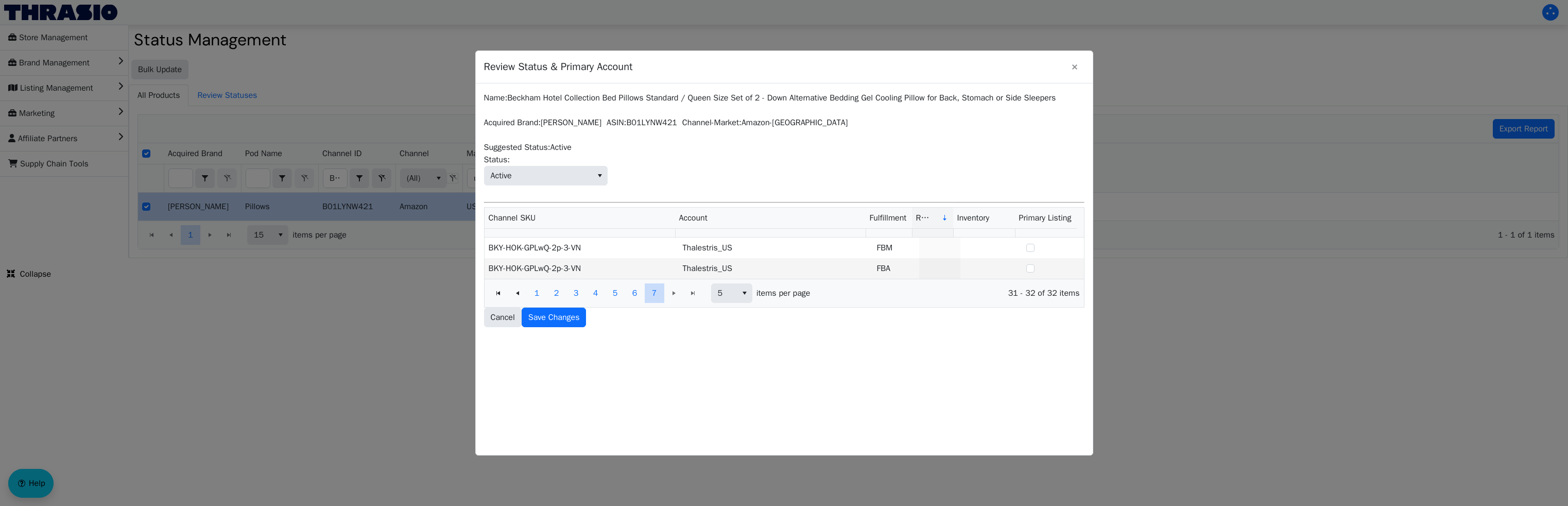 click at bounding box center (784, 253) 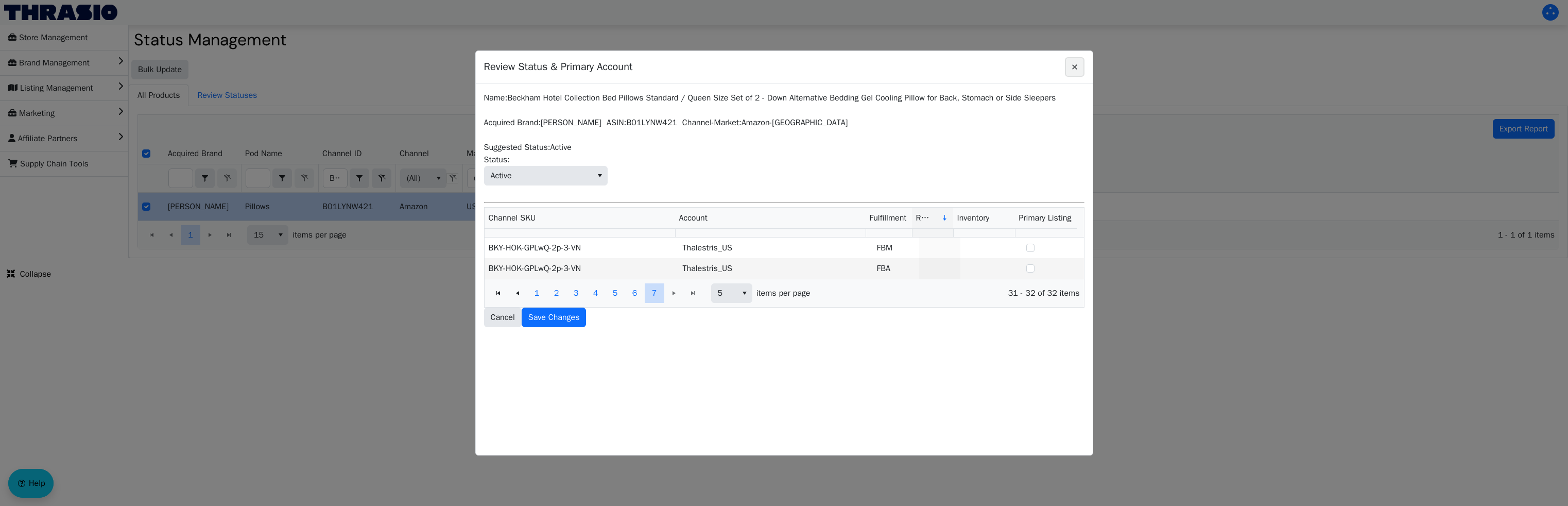 click 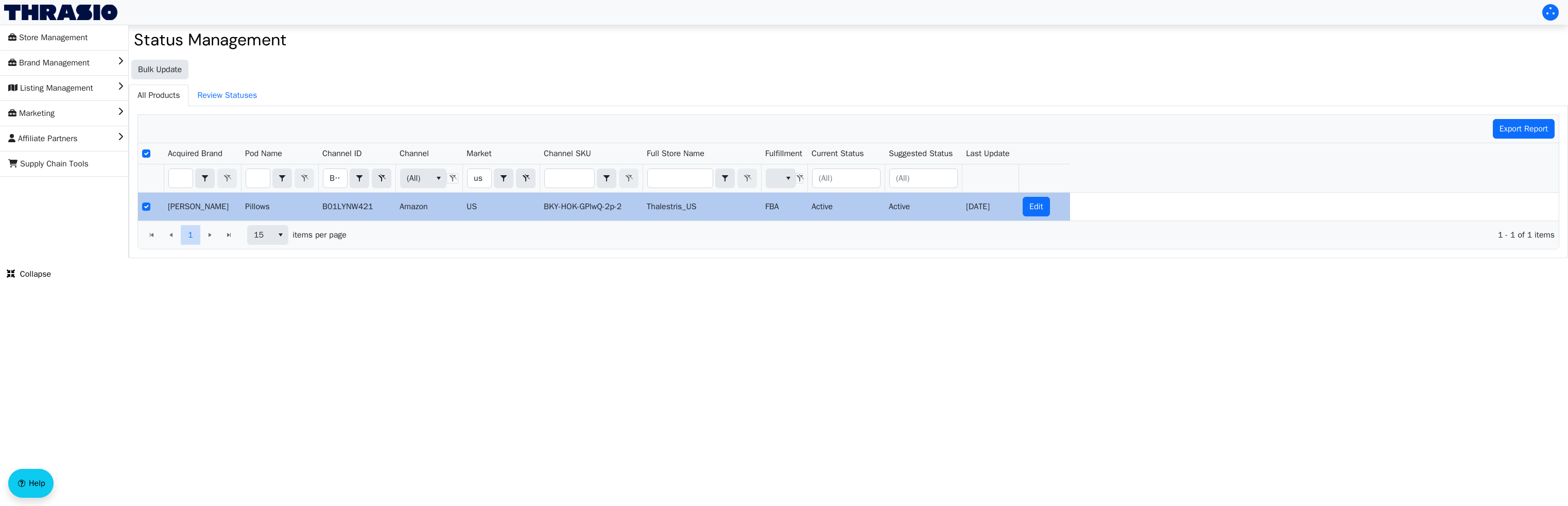 click on "Store Management Brand Management Listing Management Marketing Affiliate Partners Supply Chain Tools Status Management Bulk Update All Products Review Statuses Export Report Acquired Brand Pod Name Channel ID Channel Market Channel SKU Full Store Name Fulfillment Current Status Suggested Status Last Update     B01LYNW421 Contains   (All) us Contains       (All) [PERSON_NAME] Pillows B01LYNW421 Amazon US BKY-HOK-GPlwQ-2p-2 Thalestris_US FBA Active Active [DATE] Edit 1 1 15 items per page 1 - 1 of 1 items     Collapse Help Thrasio Tools" at bounding box center (784, 129) 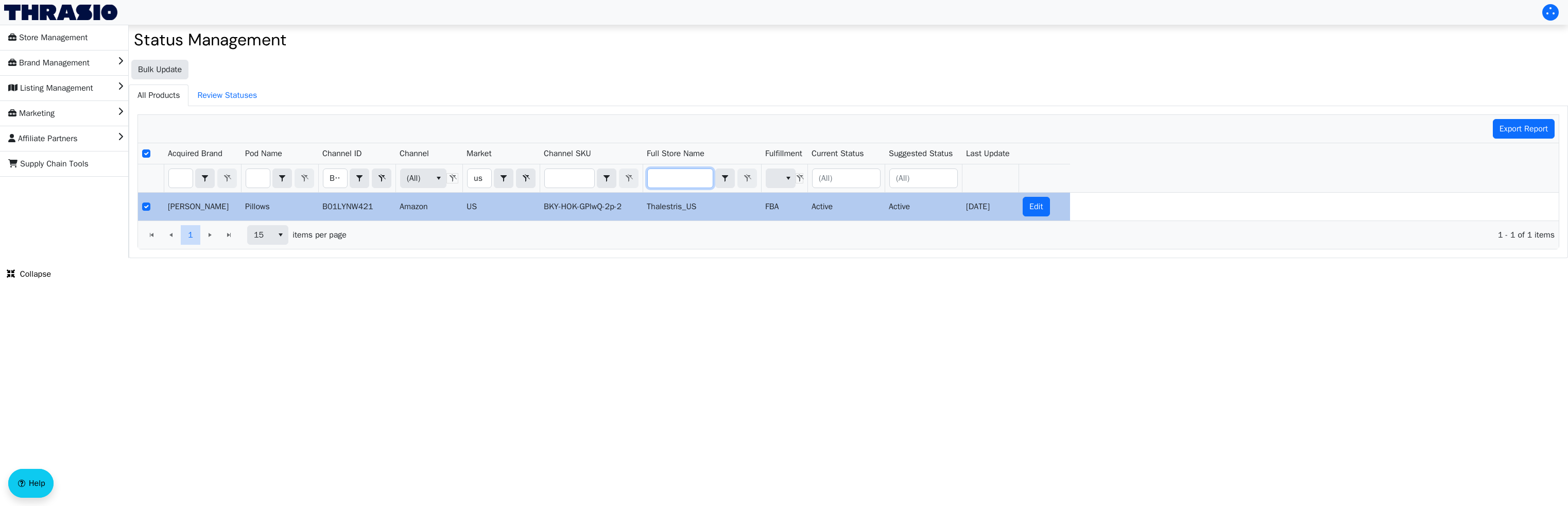 click at bounding box center [680, 178] 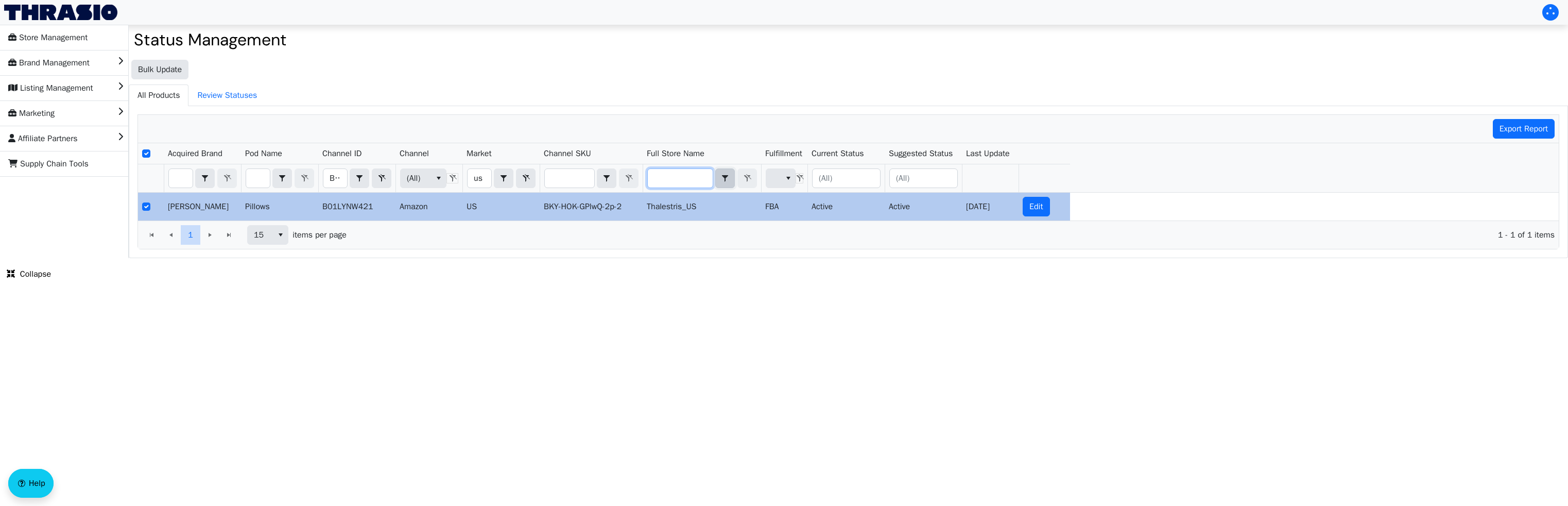 click 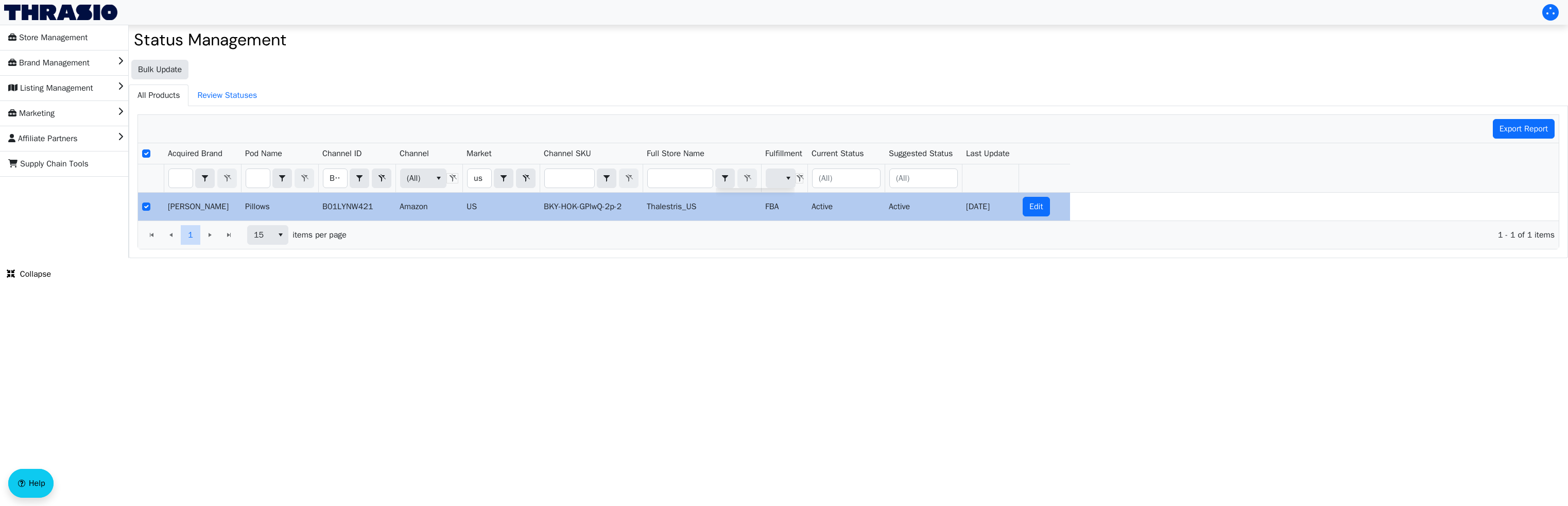 click on "Store Management Brand Management Listing Management Marketing Affiliate Partners Supply Chain Tools Status Management Bulk Update All Products Review Statuses Export Report Acquired Brand Pod Name Channel ID Channel Market Channel SKU Full Store Name Fulfillment Current Status Suggested Status Last Update     B01LYNW421 Contains   (All) us Contains       (All) [PERSON_NAME] Pillows B01LYNW421 Amazon US BKY-HOK-GPlwQ-2p-2 Thalestris_US FBA Active Active [DATE] Edit 1 1 15 items per page 1 - 1 of 1 items     Collapse Help Thrasio Tools Contains Does not contain Is equal to Is not equal to Starts with Ends with Is null Is not null Is empty Is not empty" at bounding box center [784, 129] 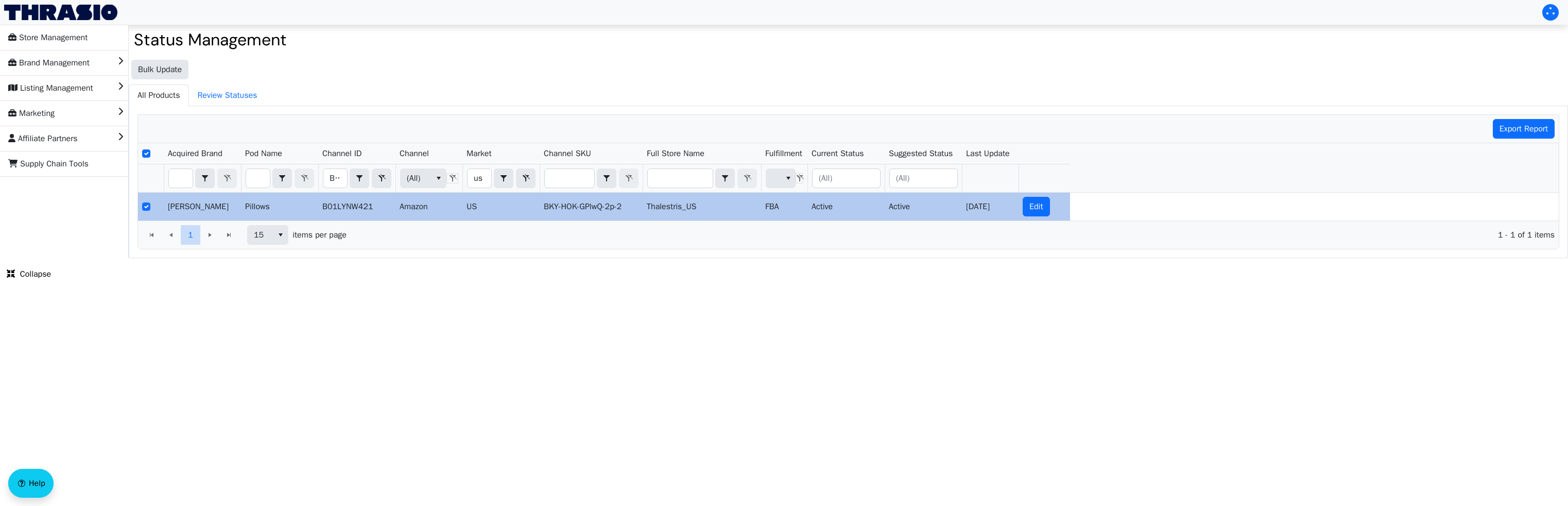 click on "Store Management Brand Management Listing Management Marketing Affiliate Partners Supply Chain Tools Status Management Bulk Update All Products Review Statuses Export Report Acquired Brand Pod Name Channel ID Channel Market Channel SKU Full Store Name Fulfillment Current Status Suggested Status Last Update     B01LYNW421 Contains   (All) us Contains       (All) [PERSON_NAME] Pillows B01LYNW421 Amazon US BKY-HOK-GPlwQ-2p-2 Thalestris_US FBA Active Active [DATE] Edit 1 1 15 items per page 1 - 1 of 1 items     Collapse Help Thrasio Tools" at bounding box center [784, 129] 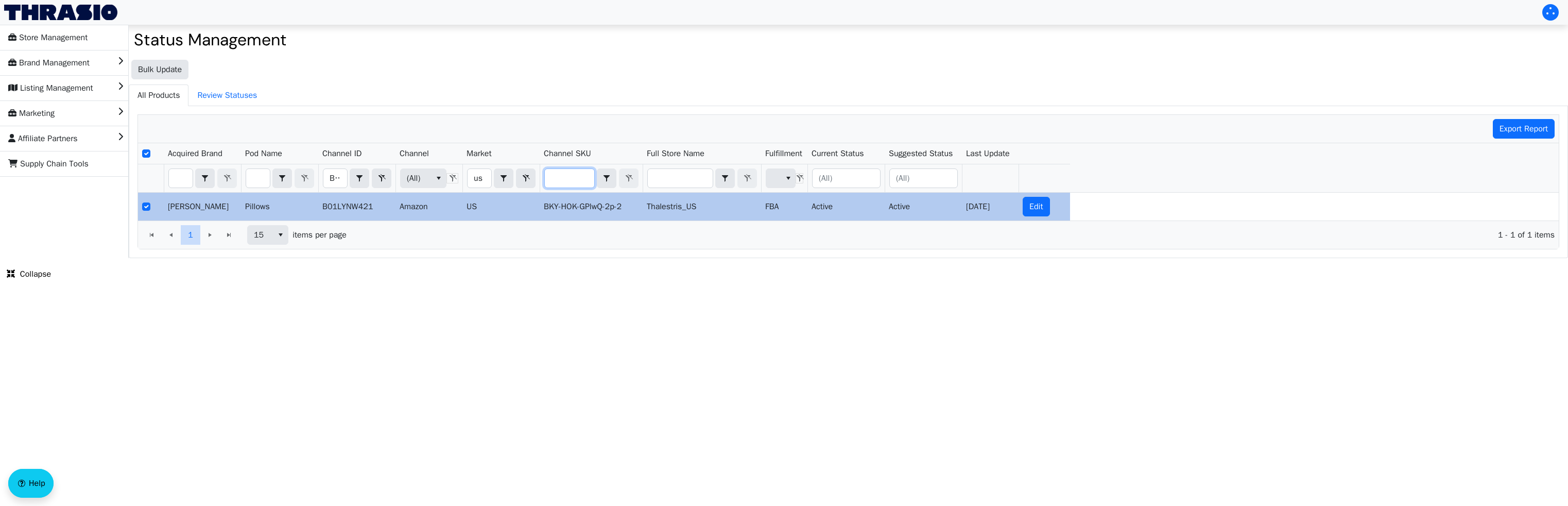 click at bounding box center [570, 178] 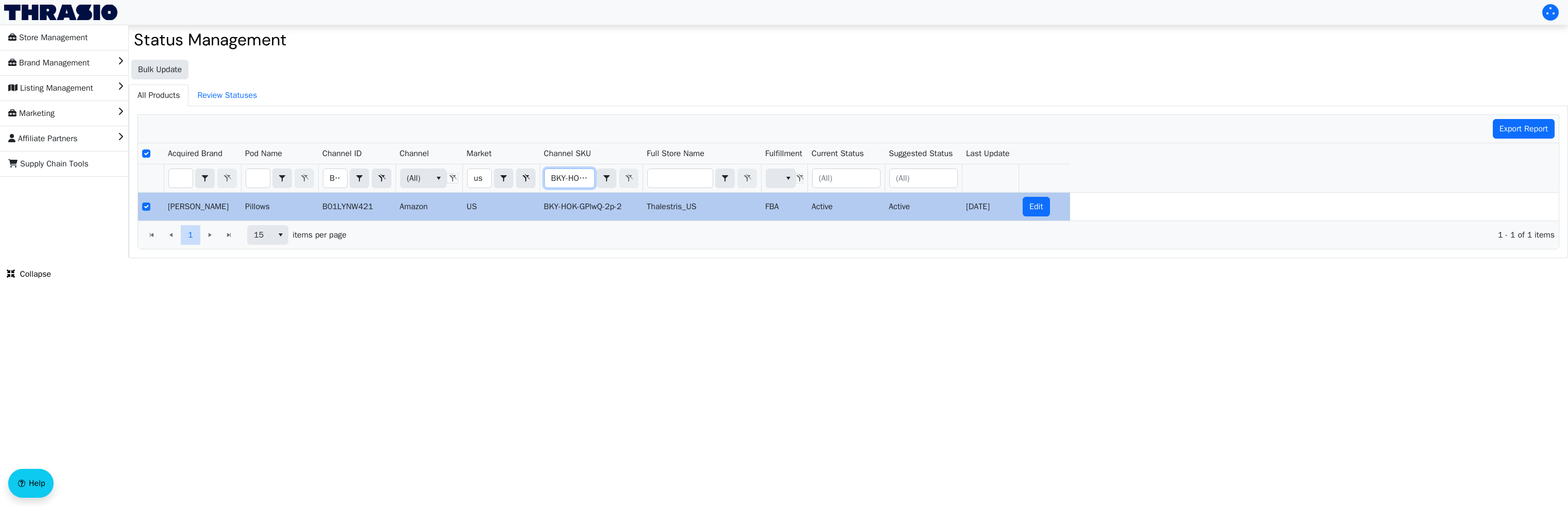 scroll, scrollTop: 0, scrollLeft: 65, axis: horizontal 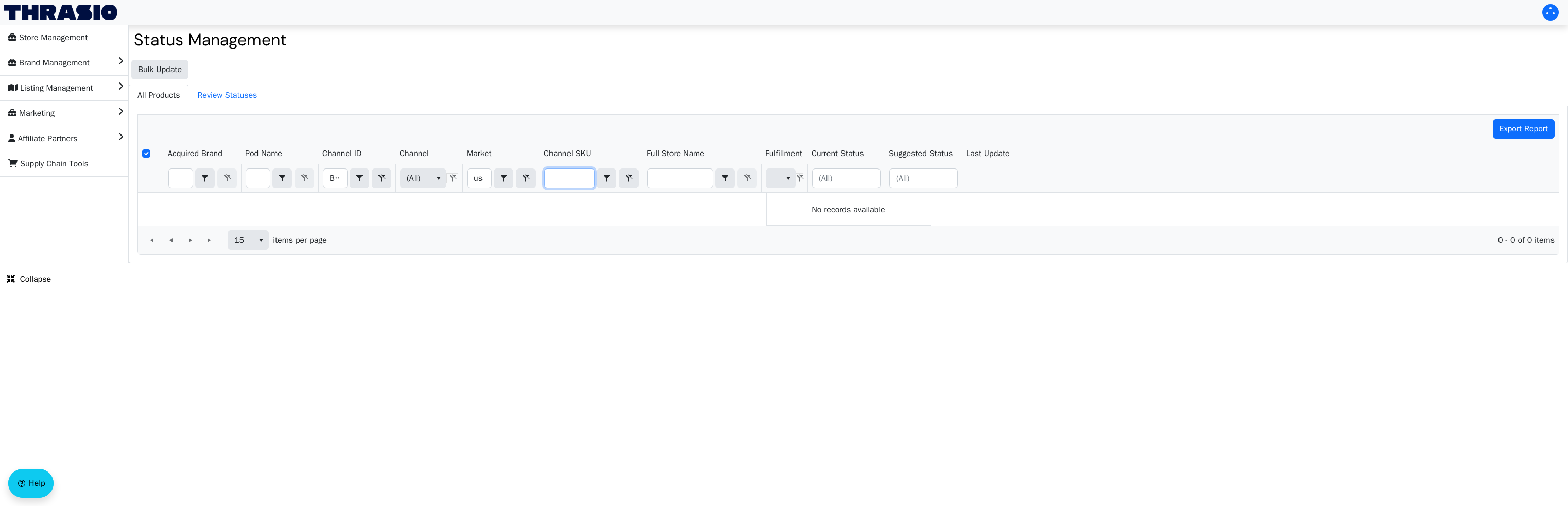 type on "BKY-HOK-GPLwQ-2p-3-VN" 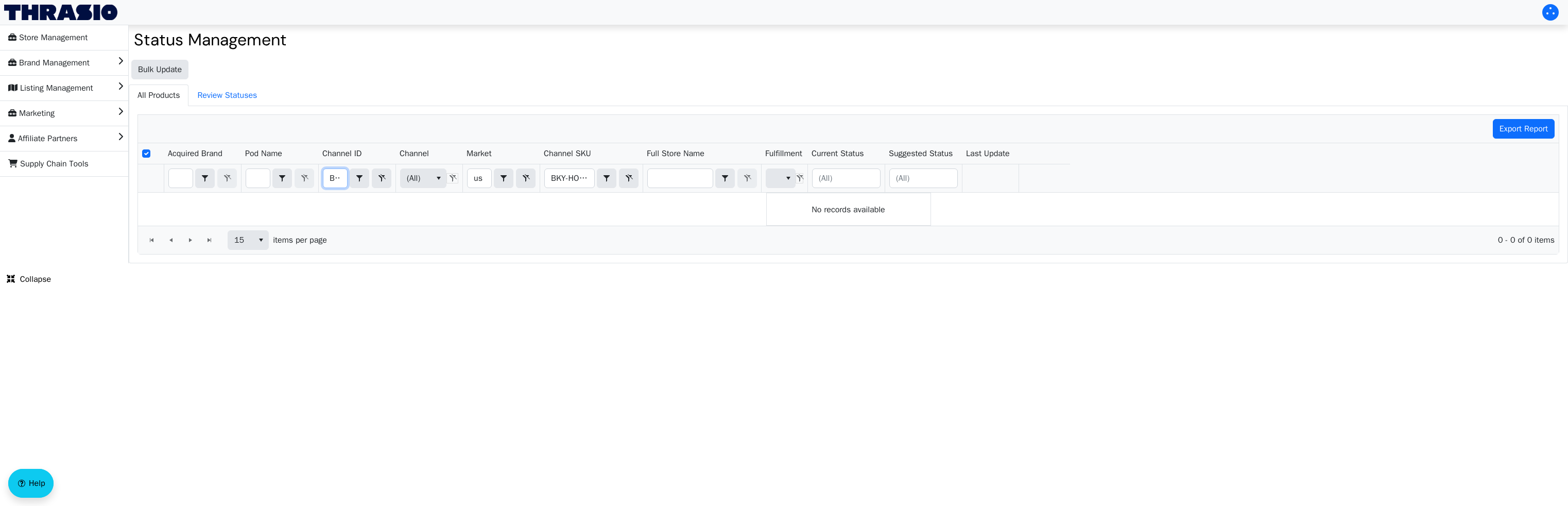 click on "B01LYNW421" at bounding box center [335, 178] 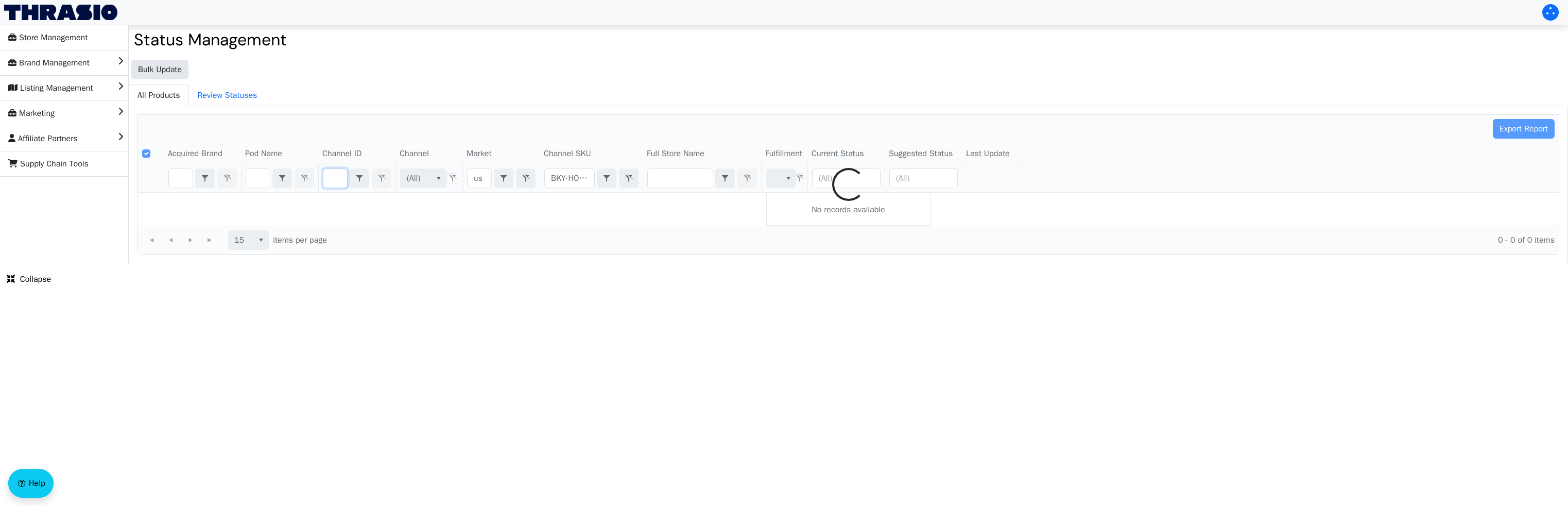type 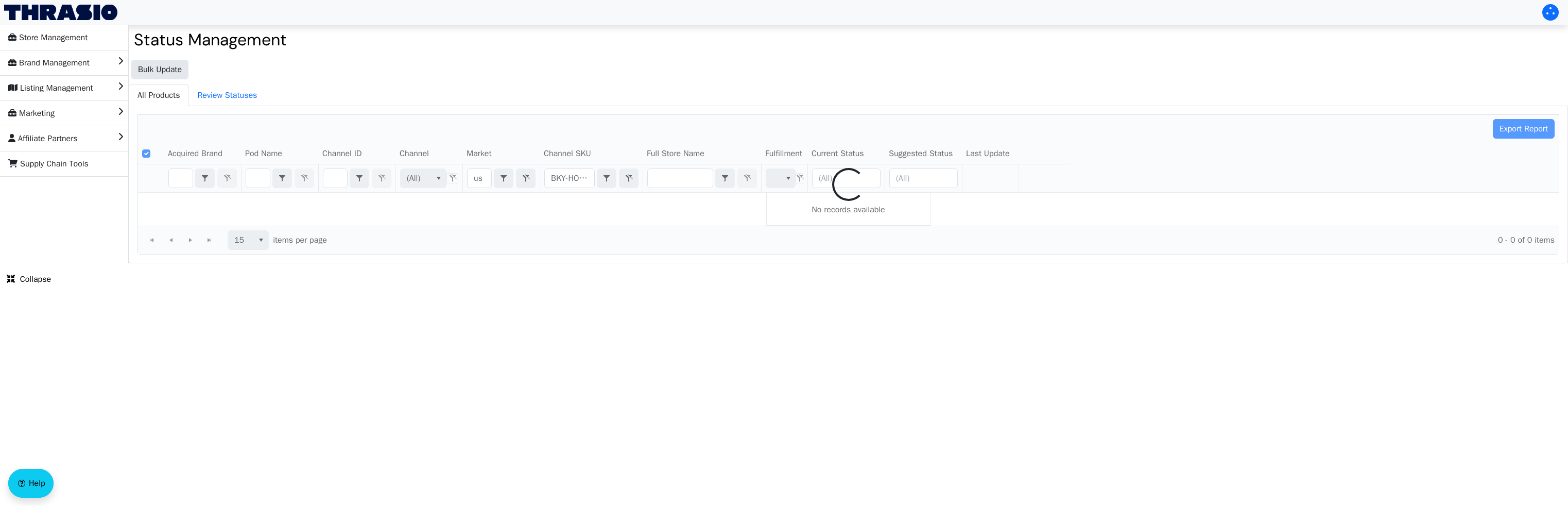 click on "Store Management Brand Management Listing Management Marketing Affiliate Partners Supply Chain Tools Status Management Bulk Update All Products Review Statuses Export Report Acquired Brand Pod Name Channel ID Channel Market Channel SKU Full Store Name Fulfillment Current Status Suggested Status Last Update       (All) us Contains   BKY-HOK-GPLwQ-2p-3-VN Contains     (All) No records available 15 items per page 0 - 0 of 0 items Loading     Collapse Help Thrasio Tools" at bounding box center [784, 131] 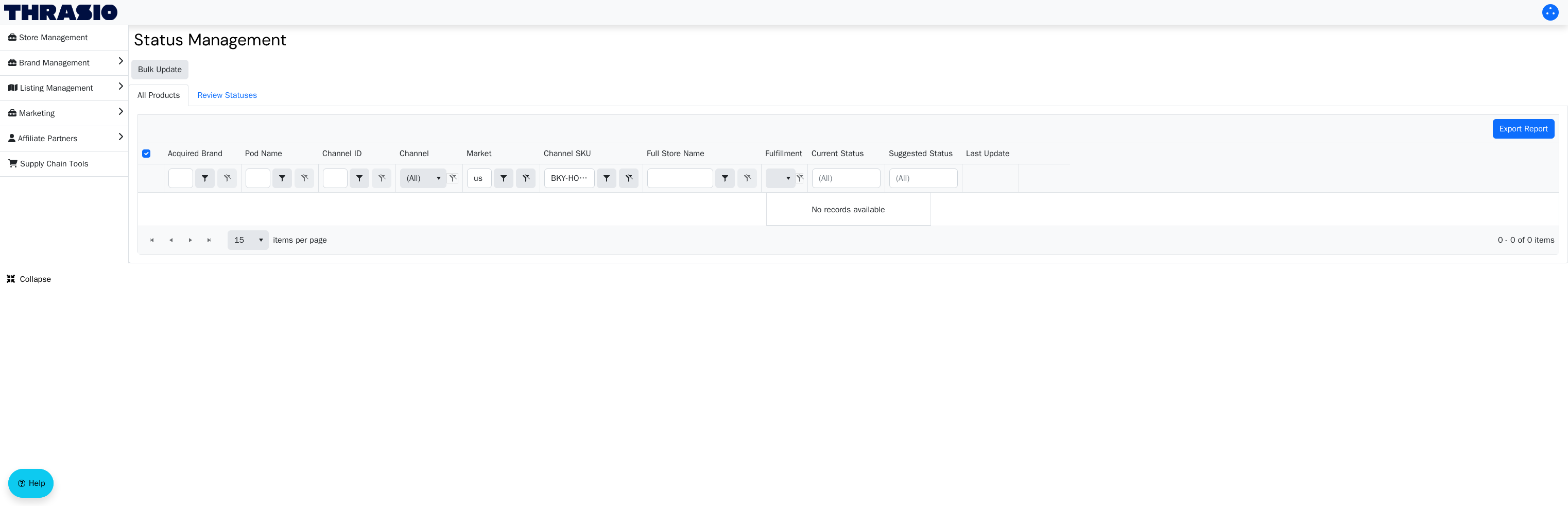 click on "Store Management Brand Management Listing Management Marketing Affiliate Partners Supply Chain Tools Status Management Bulk Update All Products Review Statuses Export Report Acquired Brand Pod Name Channel ID Channel Market Channel SKU Full Store Name Fulfillment Current Status Suggested Status Last Update       (All) us Contains   BKY-HOK-GPLwQ-2p-3-VN Contains     (All) No records available 15 items per page 0 - 0 of 0 items     Collapse Help Thrasio Tools" at bounding box center [784, 131] 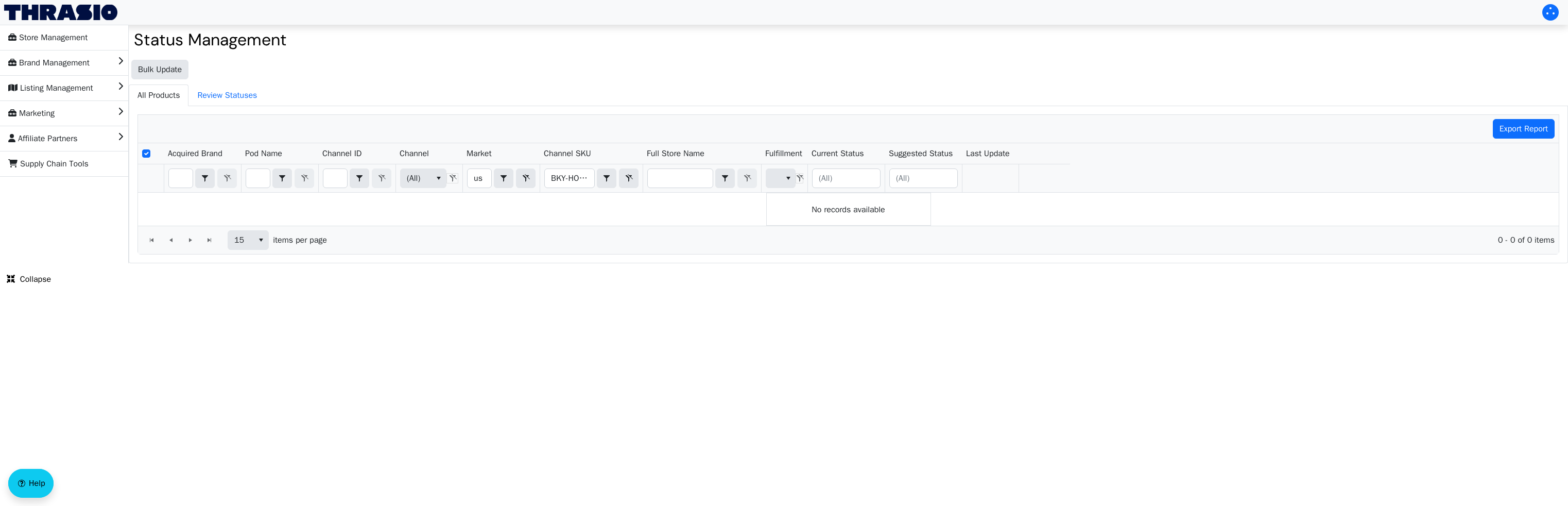 click on "Store Management Brand Management Listing Management Marketing Affiliate Partners Supply Chain Tools Status Management Bulk Update All Products Review Statuses Export Report Acquired Brand Pod Name Channel ID Channel Market Channel SKU Full Store Name Fulfillment Current Status Suggested Status Last Update       (All) us Contains   BKY-HOK-GPLwQ-2p-3-VN Contains     (All) No records available 15 items per page 0 - 0 of 0 items     Collapse Help Thrasio Tools" at bounding box center (784, 131) 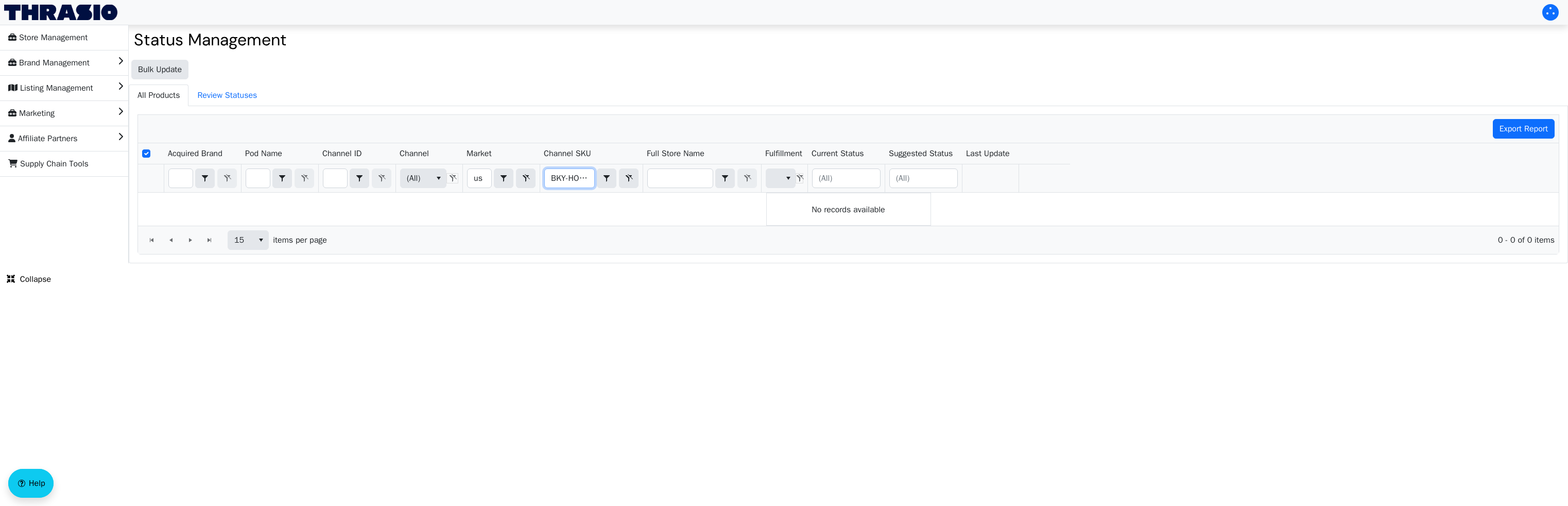 click on "BKY-HOK-GPLwQ-2p-3-VN" at bounding box center (570, 178) 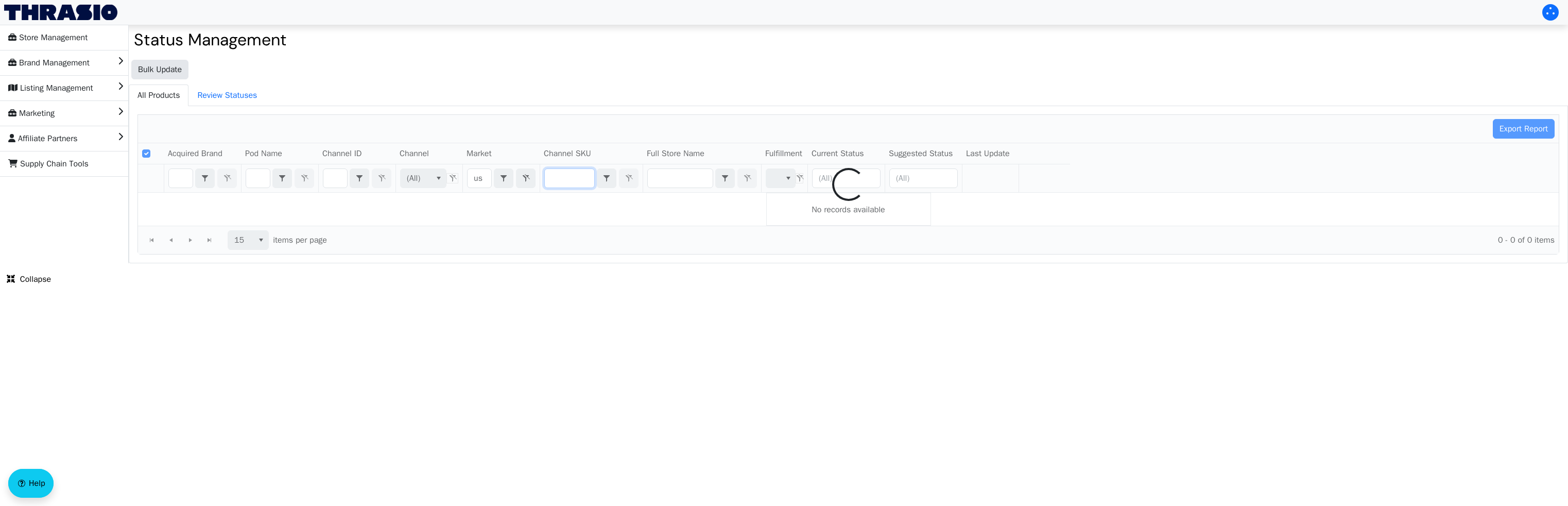 type 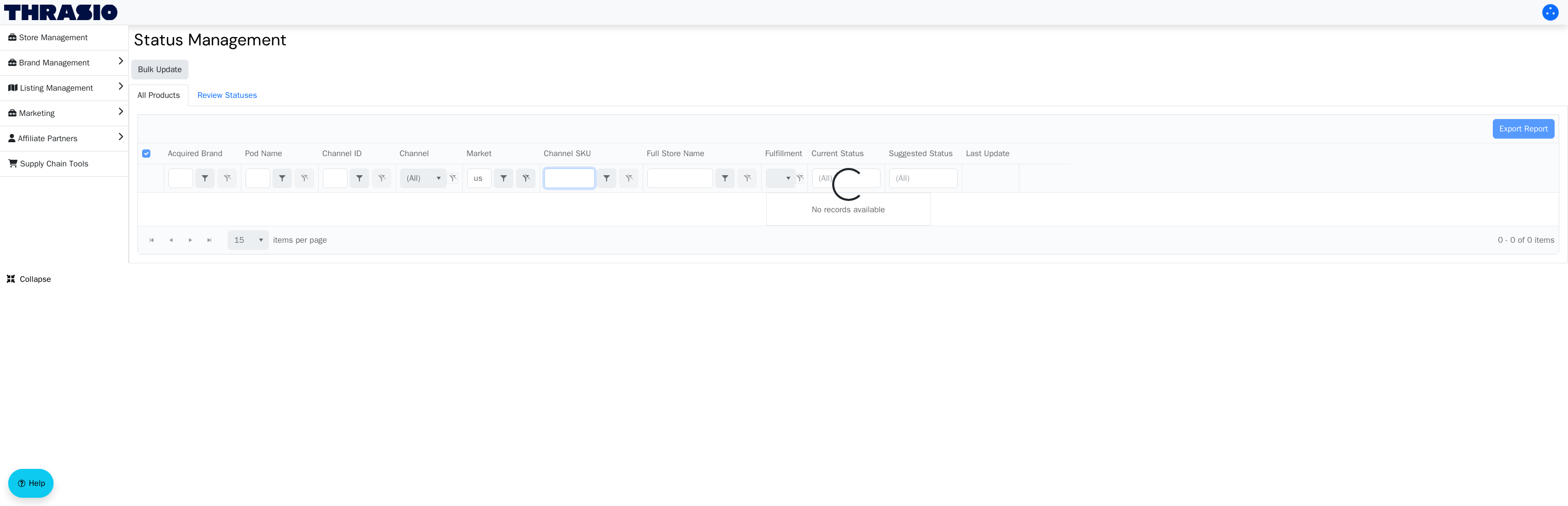click on "Store Management Brand Management Listing Management Marketing Affiliate Partners Supply Chain Tools Status Management Bulk Update All Products Review Statuses Export Report Acquired Brand Pod Name Channel ID Channel Market Channel SKU Full Store Name Fulfillment Current Status Suggested Status Last Update       (All) us Contains       (All) No records available 15 items per page 0 - 0 of 0 items Loading     Collapse Help Thrasio Tools" at bounding box center [784, 131] 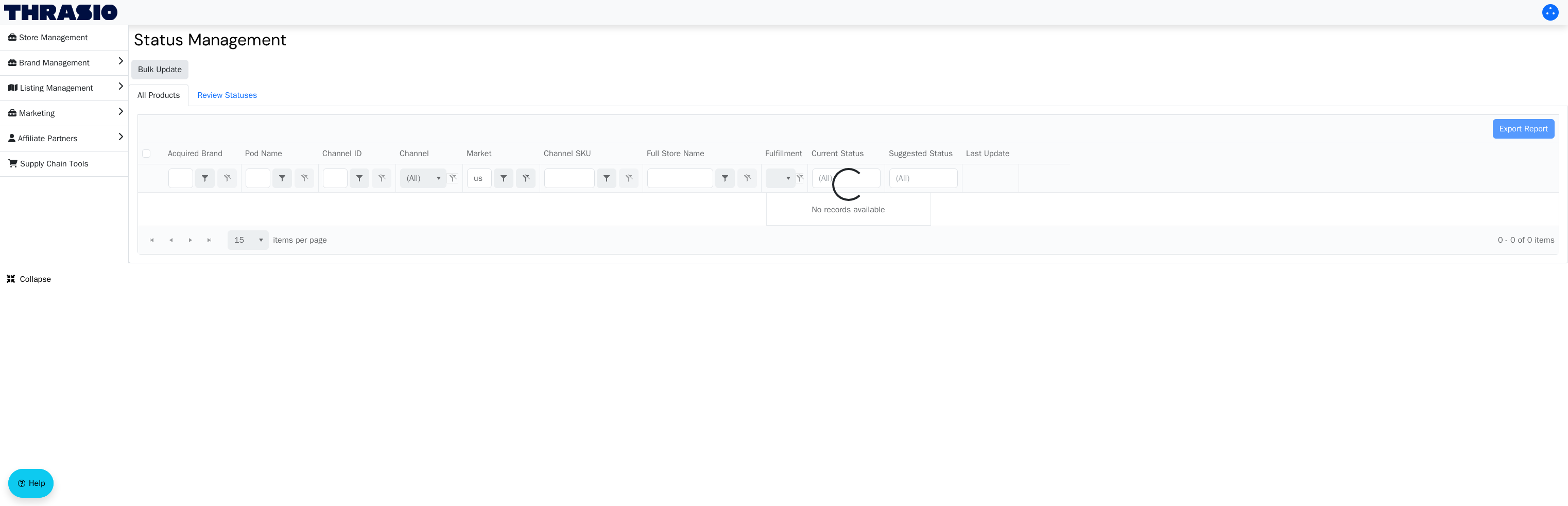 checkbox on "false" 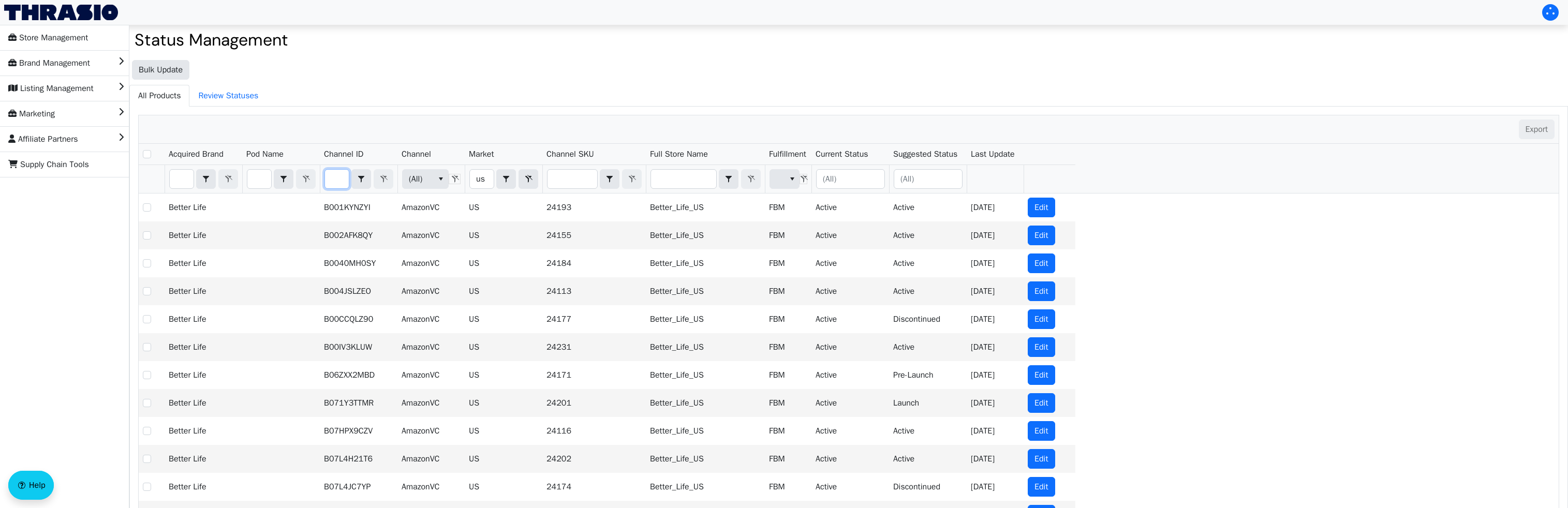 click at bounding box center [337, 179] 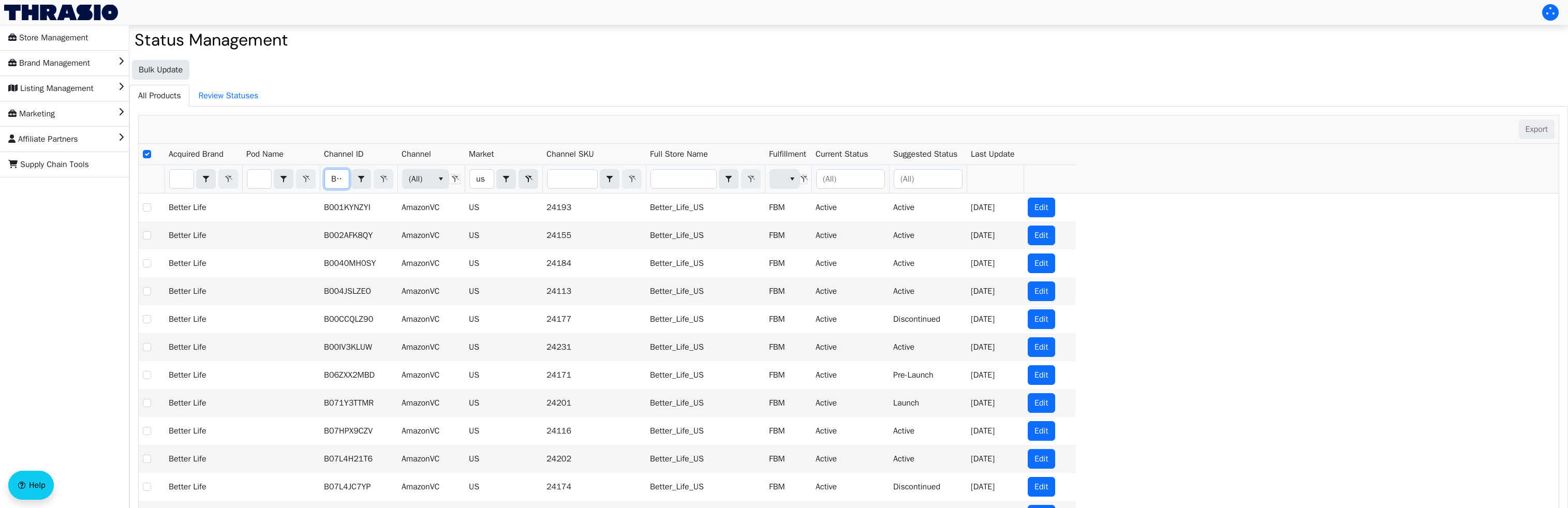 checkbox on "true" 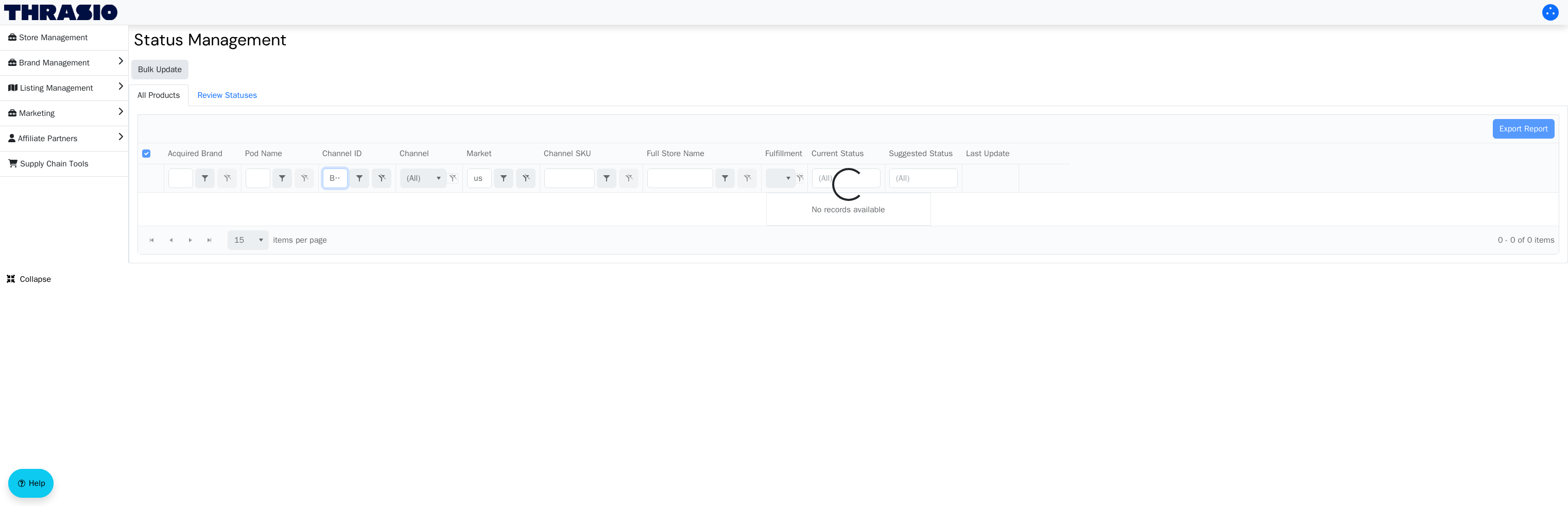 scroll, scrollTop: 0, scrollLeft: 38, axis: horizontal 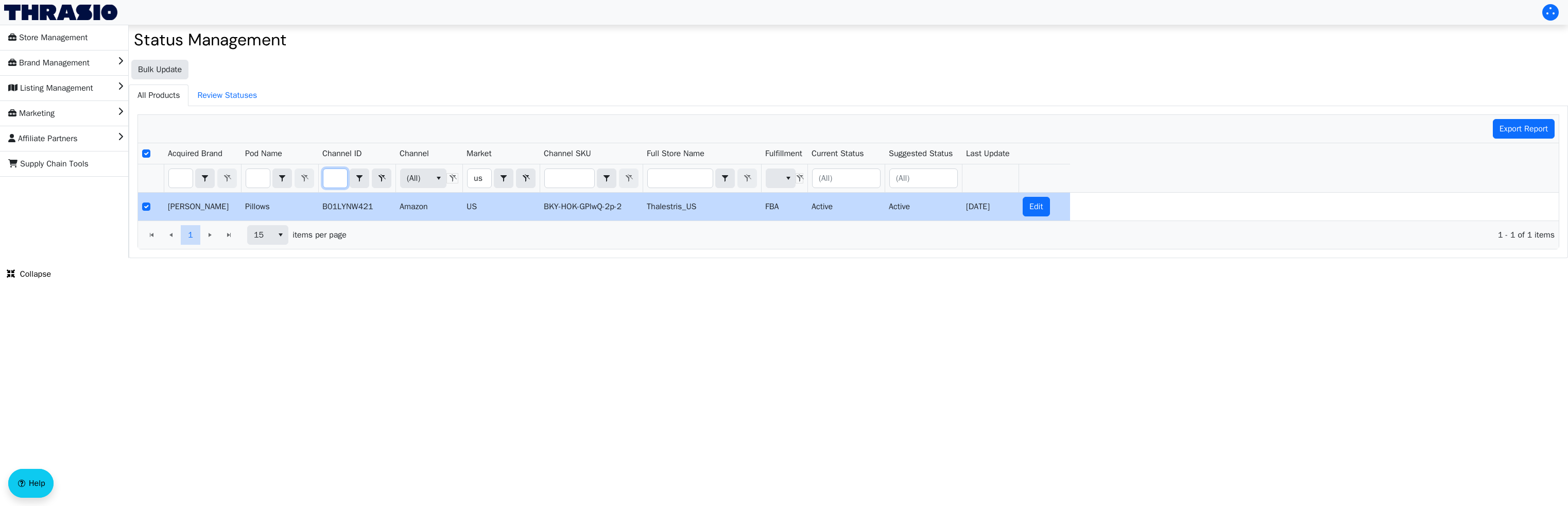 type on "B01LYNW421" 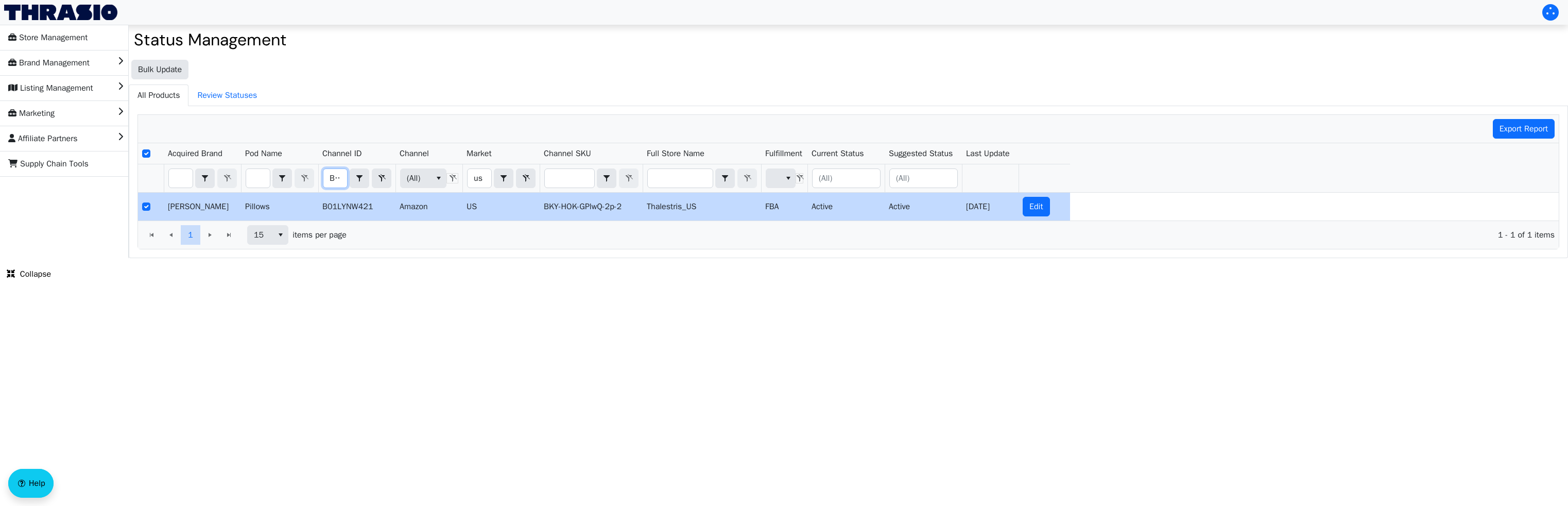 click on "Store Management Brand Management Listing Management Marketing Affiliate Partners Supply Chain Tools Status Management Bulk Update All Products Review Statuses Export Report Acquired Brand Pod Name Channel ID Channel Market Channel SKU Full Store Name Fulfillment Current Status Suggested Status Last Update     B01LYNW421 Contains   (All) us Contains       (All) [PERSON_NAME] Pillows B01LYNW421 Amazon US BKY-HOK-GPlwQ-2p-2 Thalestris_US FBA Active Active [DATE] Edit 1 1 15 items per page 1 - 1 of 1 items     Collapse Help Thrasio Tools" at bounding box center (784, 129) 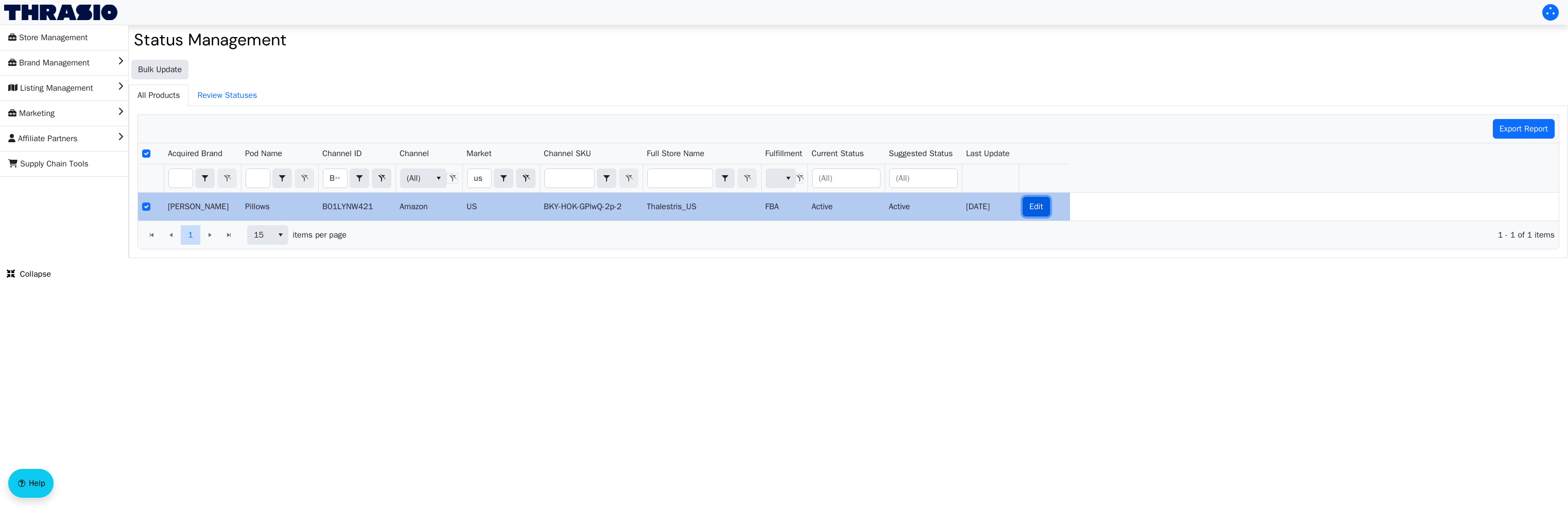 click on "Edit" at bounding box center [1036, 207] 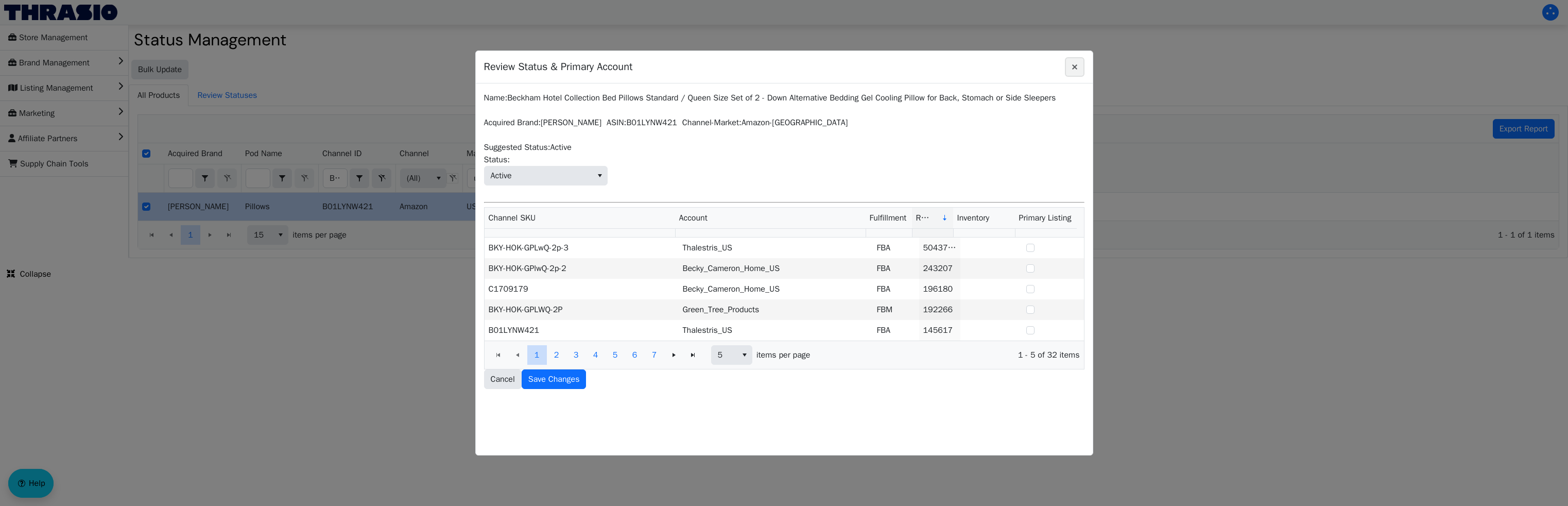 click 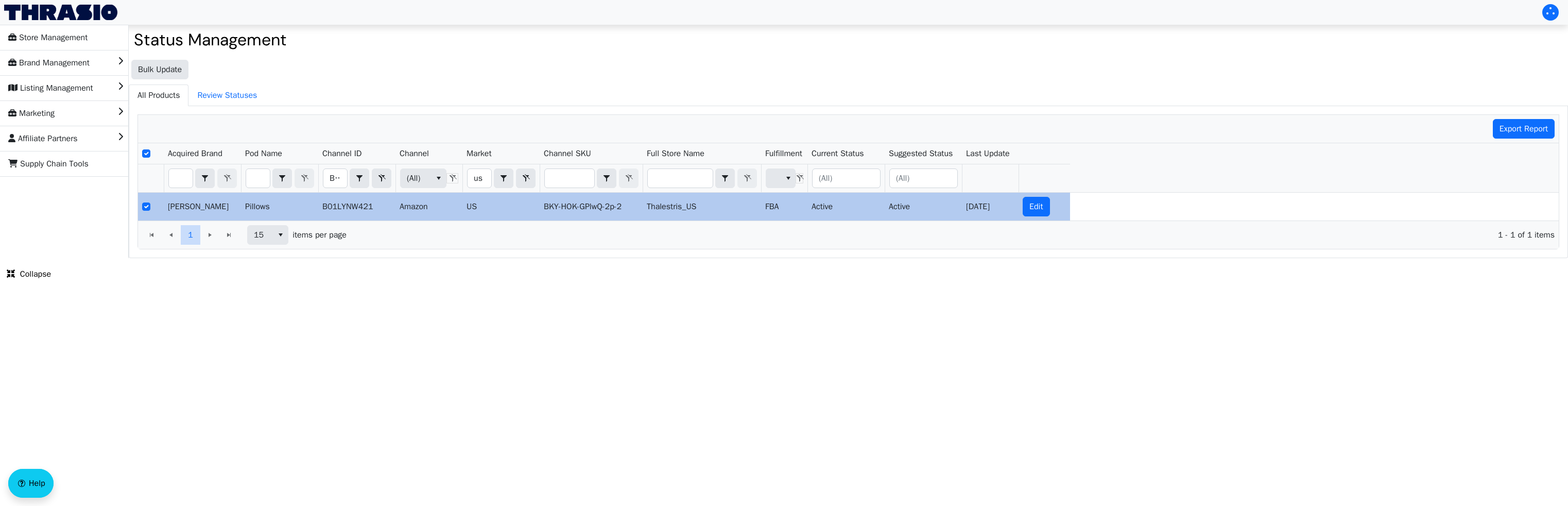 click on "Store Management Brand Management Listing Management Marketing Affiliate Partners Supply Chain Tools Status Management Bulk Update All Products Review Statuses Export Report Acquired Brand Pod Name Channel ID Channel Market Channel SKU Full Store Name Fulfillment Current Status Suggested Status Last Update     B01LYNW421 Contains   (All) us Contains       (All) [PERSON_NAME] Pillows B01LYNW421 Amazon US BKY-HOK-GPlwQ-2p-2 Thalestris_US FBA Active Active [DATE] Edit 1 1 15 items per page 1 - 1 of 1 items     Collapse Help Thrasio Tools" at bounding box center [784, 129] 